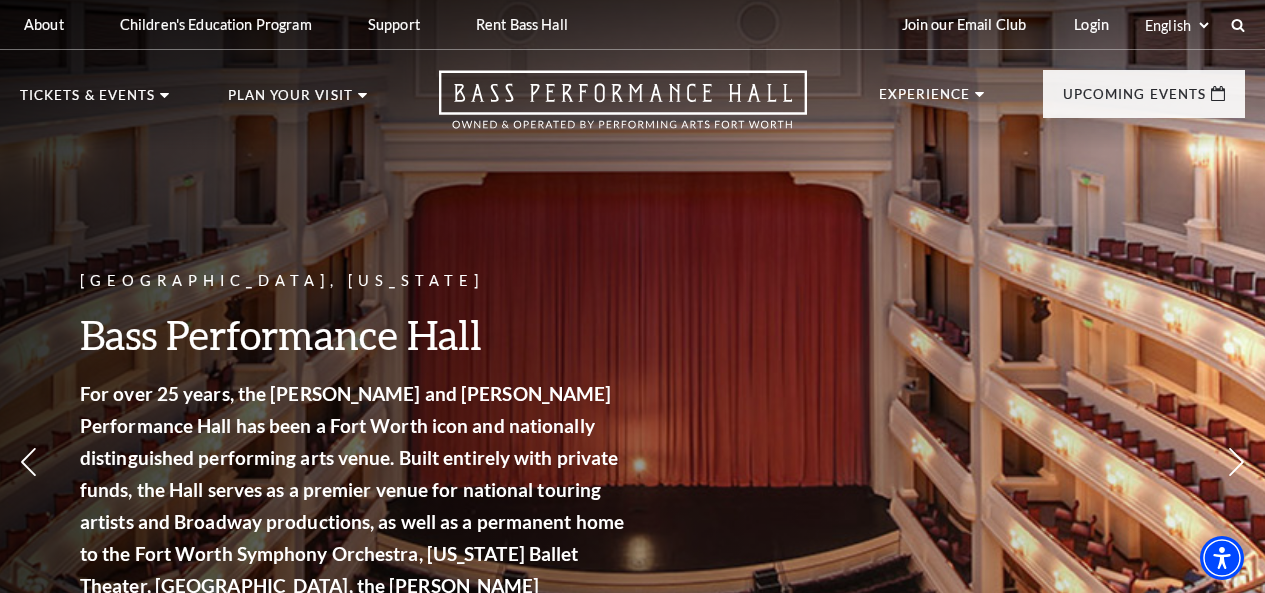 scroll, scrollTop: 0, scrollLeft: 0, axis: both 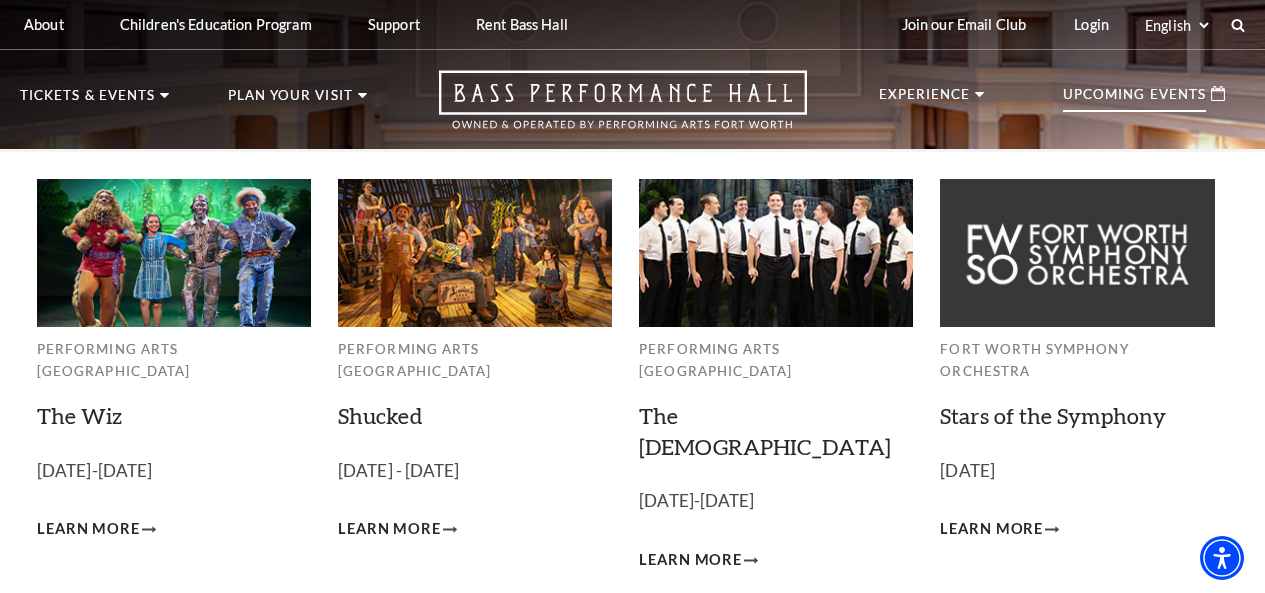 click on "Upcoming Events" at bounding box center (1134, 100) 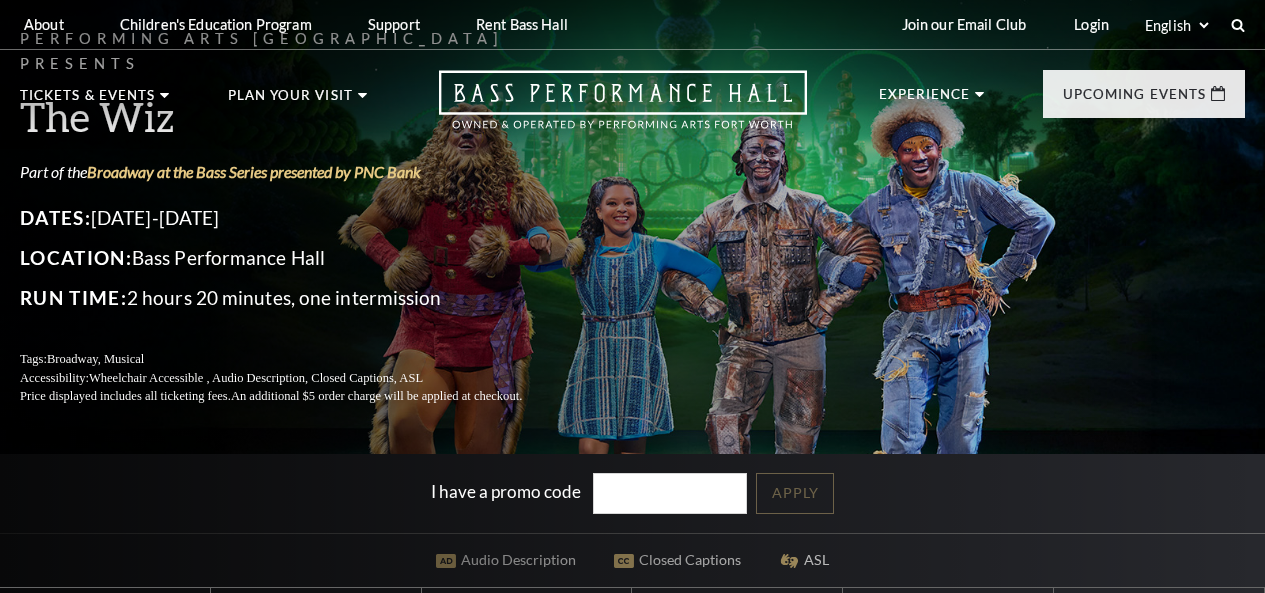 scroll, scrollTop: 0, scrollLeft: 0, axis: both 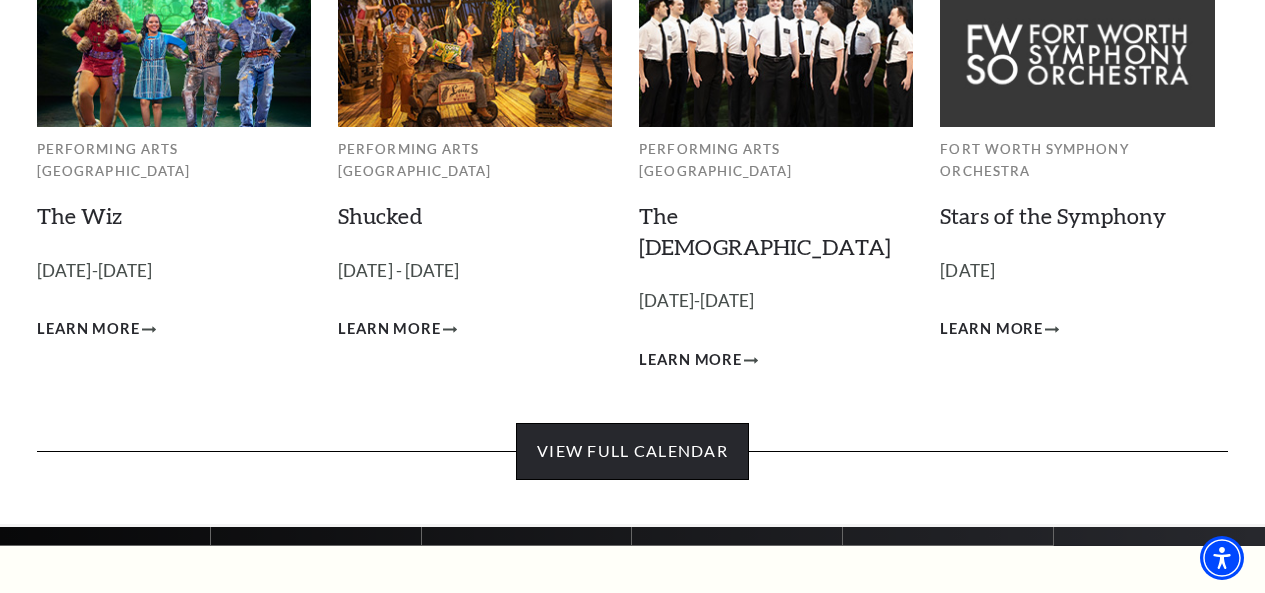 click on "View Full Calendar" at bounding box center [632, 451] 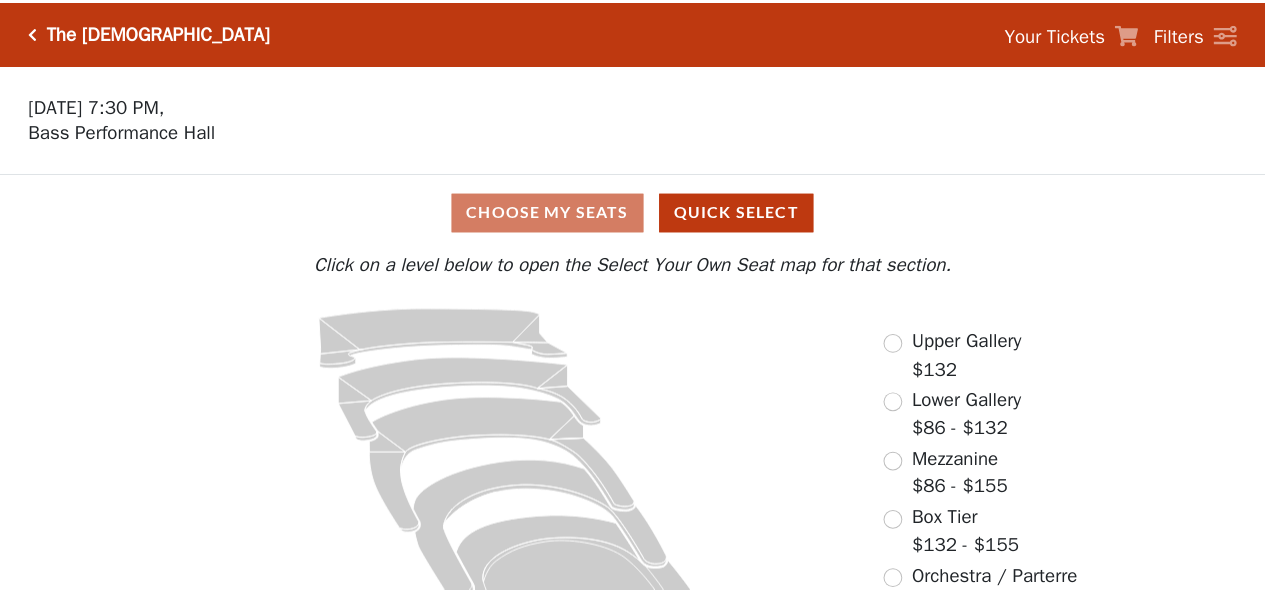scroll, scrollTop: 91, scrollLeft: 0, axis: vertical 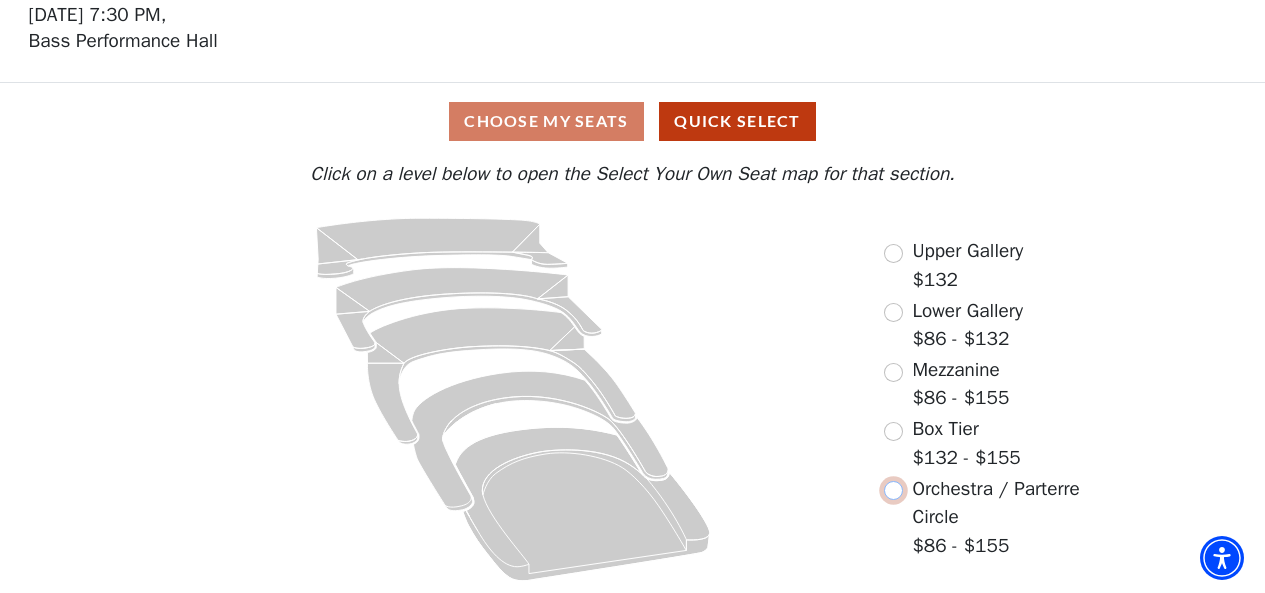 click at bounding box center [893, 490] 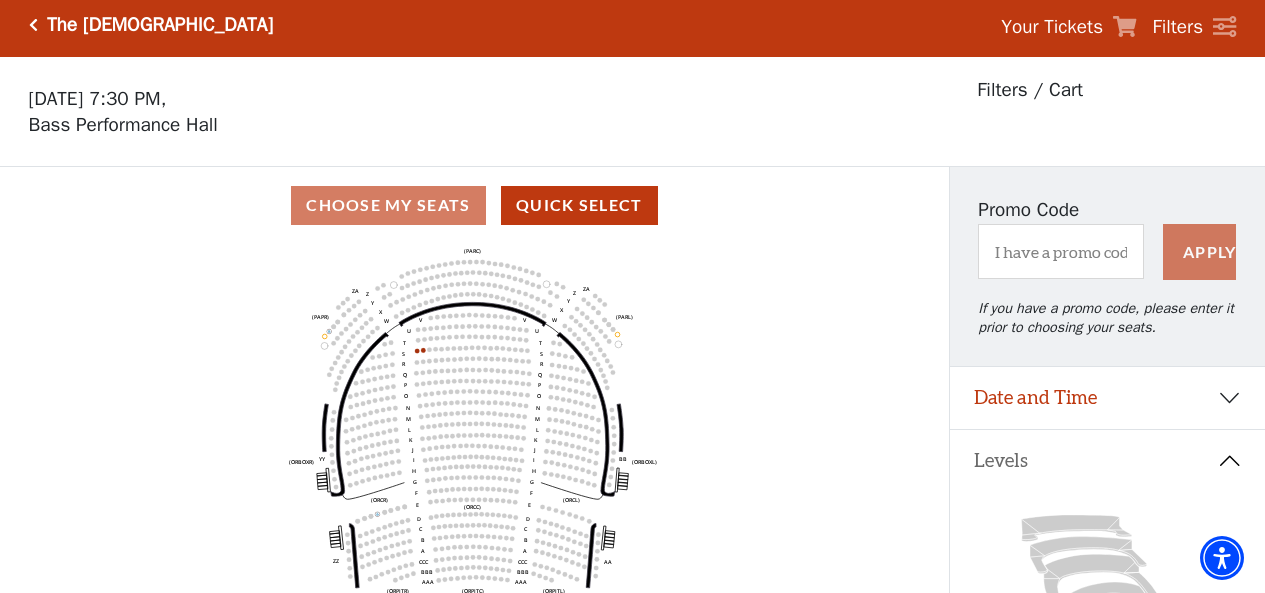 scroll, scrollTop: 0, scrollLeft: 0, axis: both 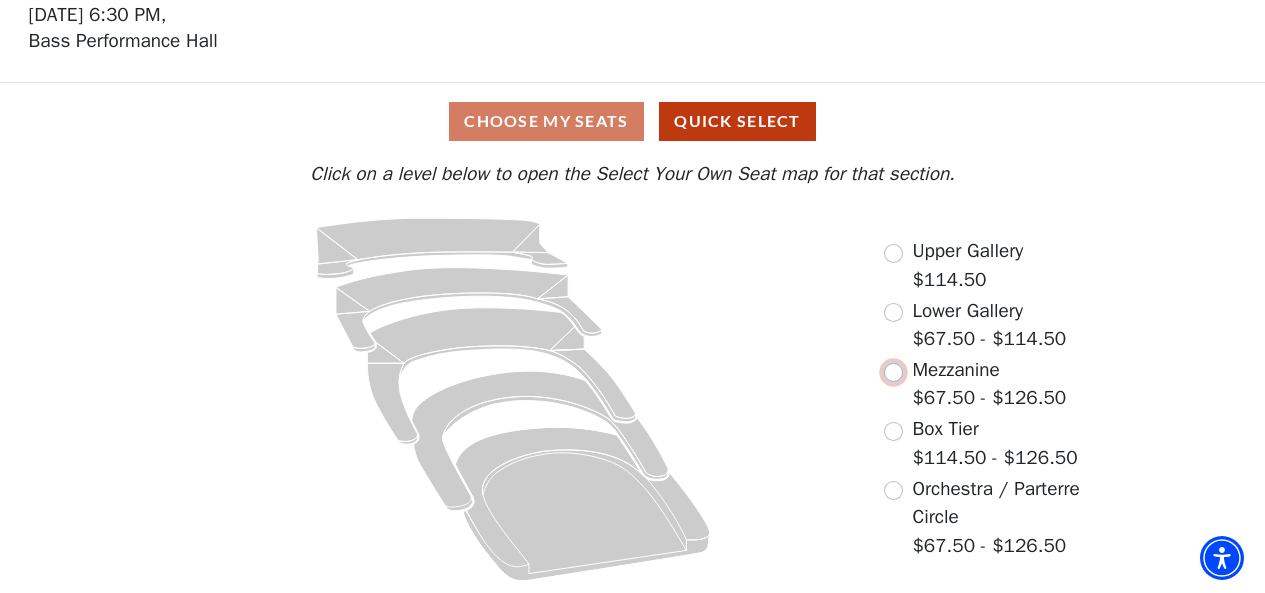 click at bounding box center (893, 372) 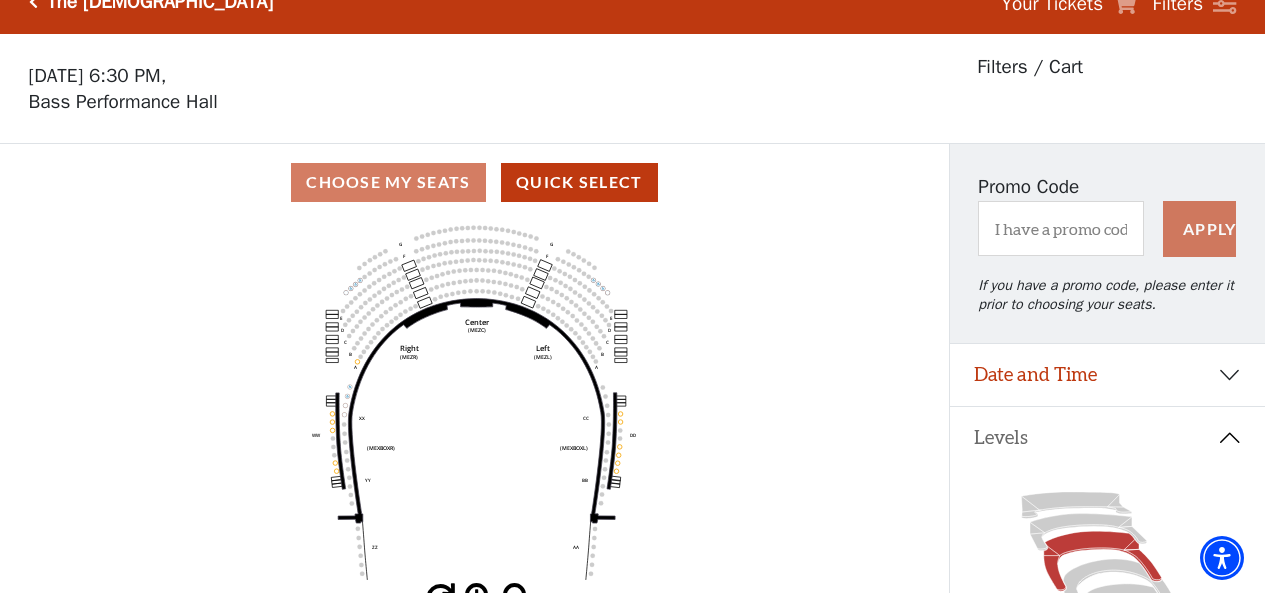 scroll, scrollTop: 0, scrollLeft: 0, axis: both 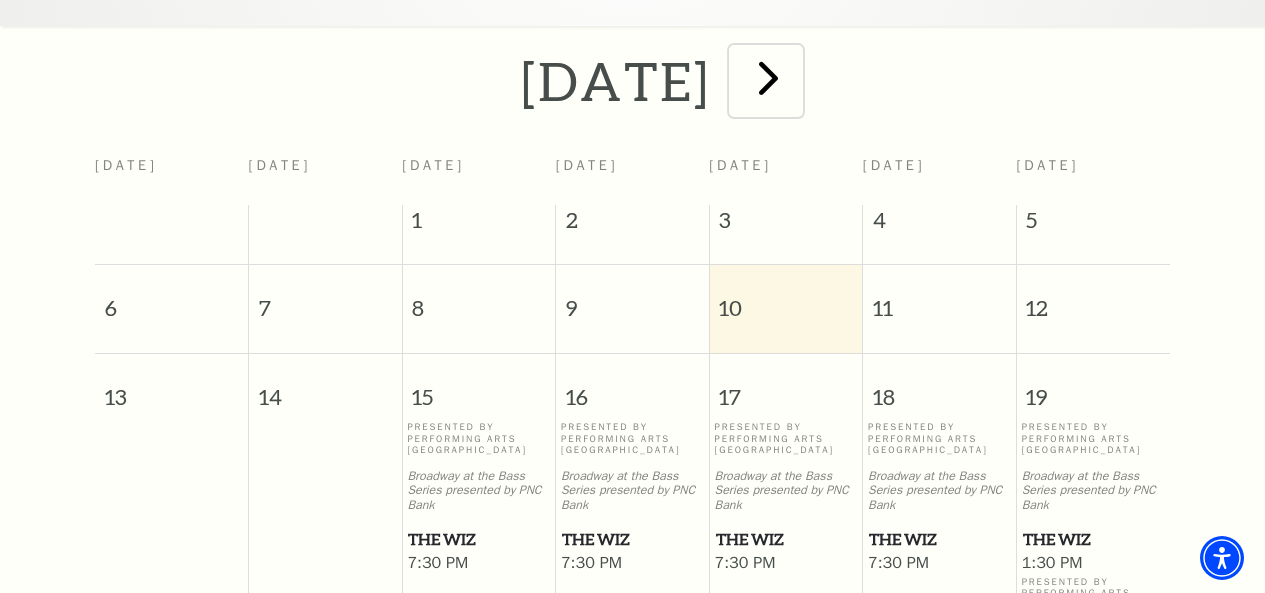 click at bounding box center [768, 77] 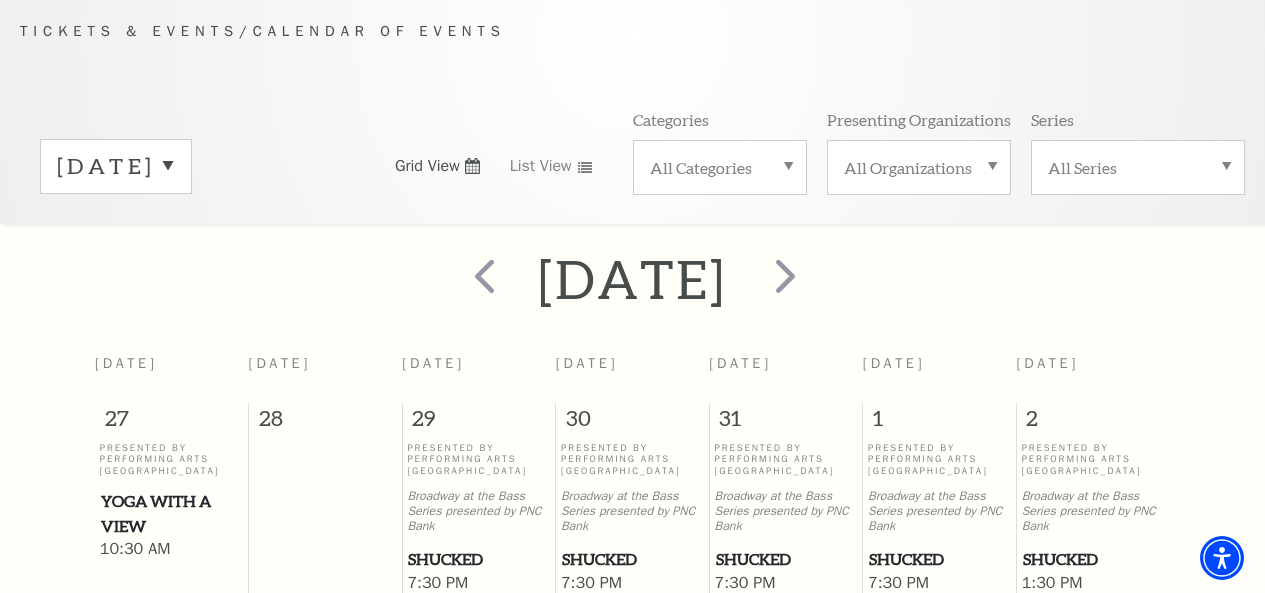 scroll, scrollTop: 177, scrollLeft: 0, axis: vertical 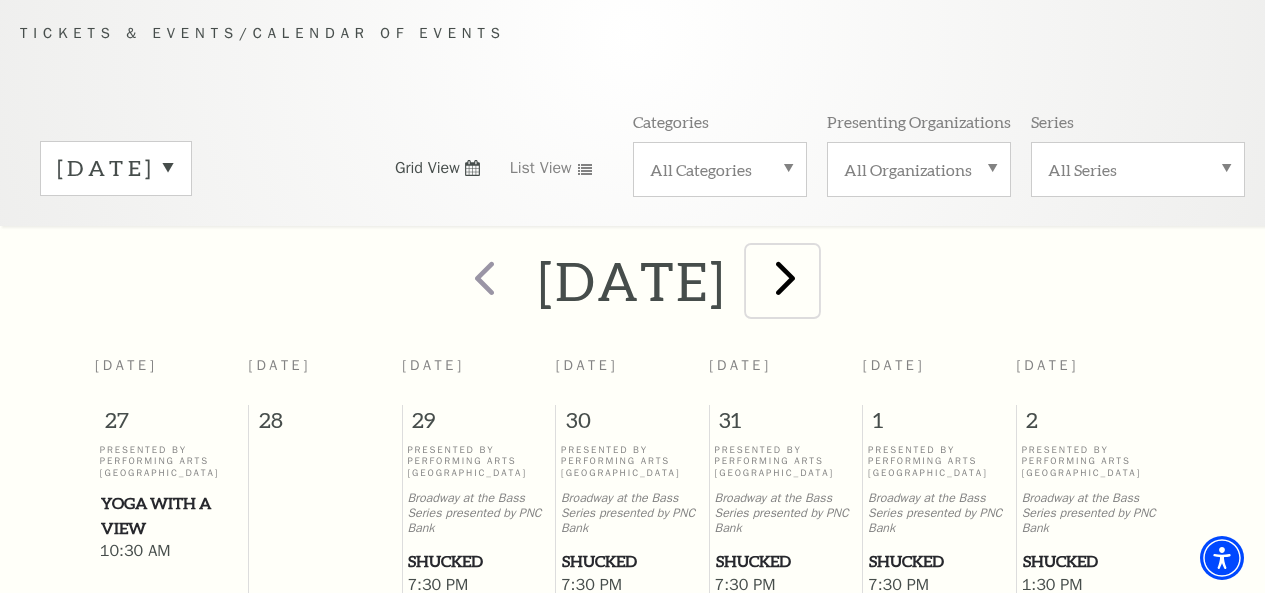 click at bounding box center [785, 277] 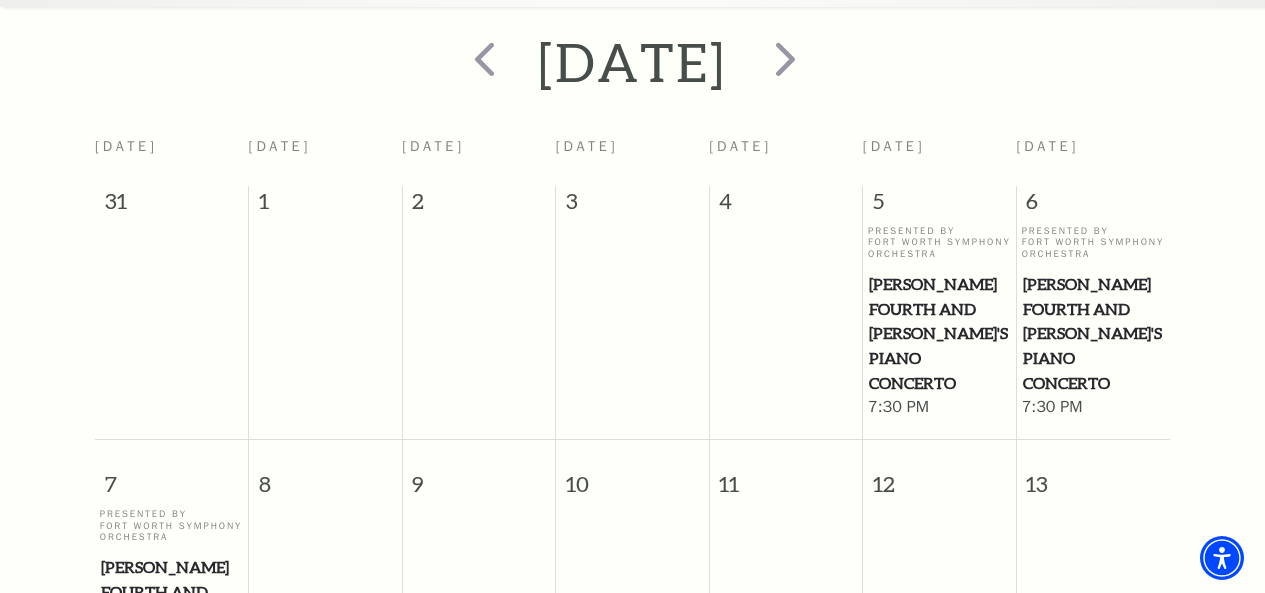 scroll, scrollTop: 277, scrollLeft: 0, axis: vertical 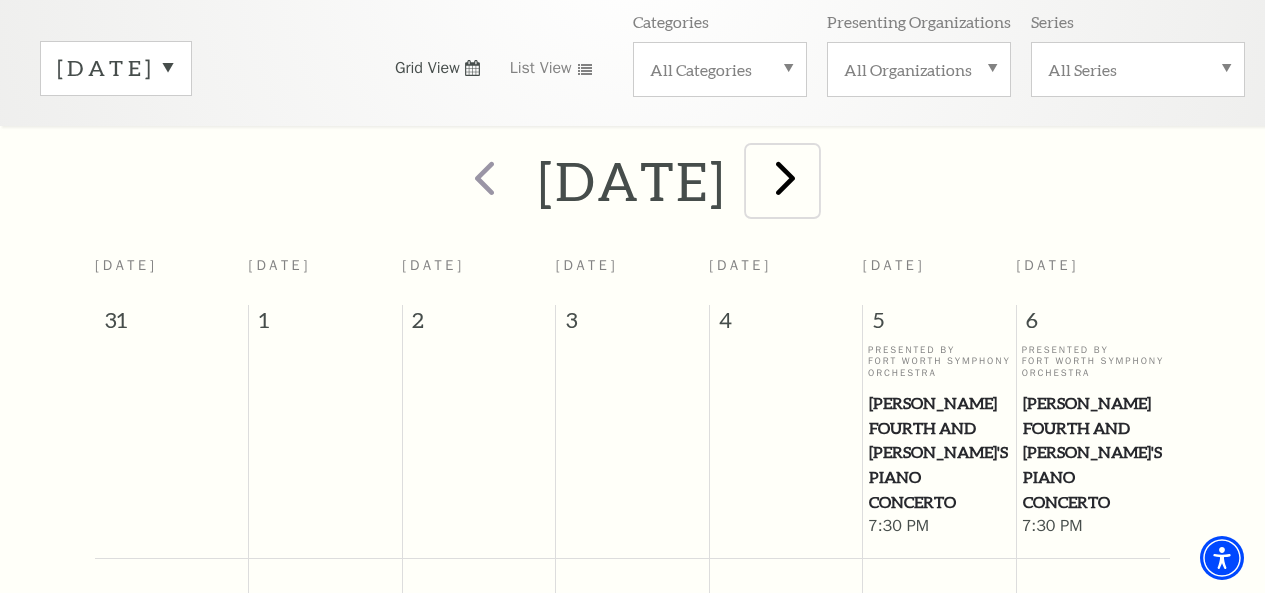 click at bounding box center (785, 177) 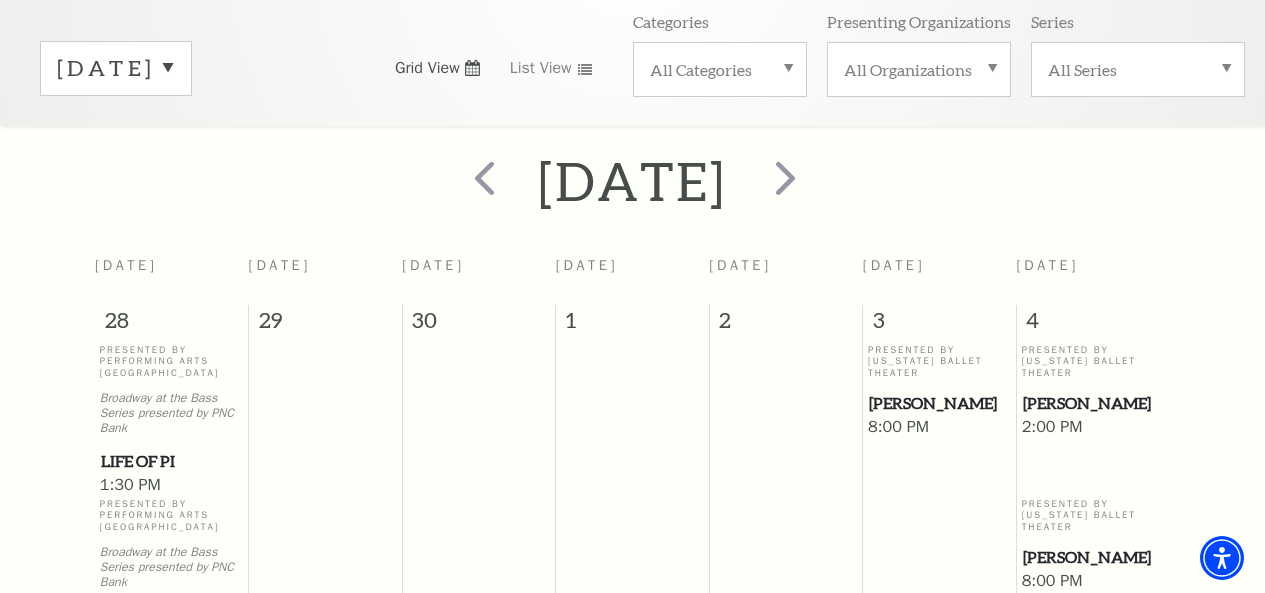 scroll, scrollTop: 177, scrollLeft: 0, axis: vertical 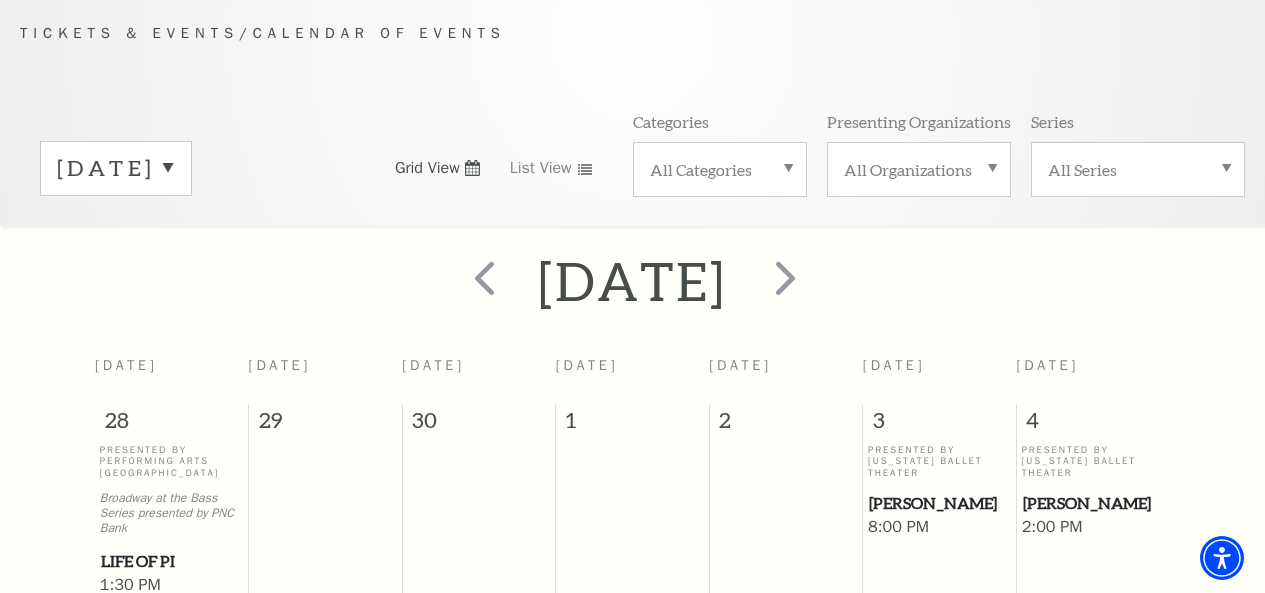 click on "Tickets & Events  /  Calendar of Events       October 2025   Grid View     List View
Categories
All Categories
Presenting Organizations
All Organizations
Series
All Series" at bounding box center [632, 123] 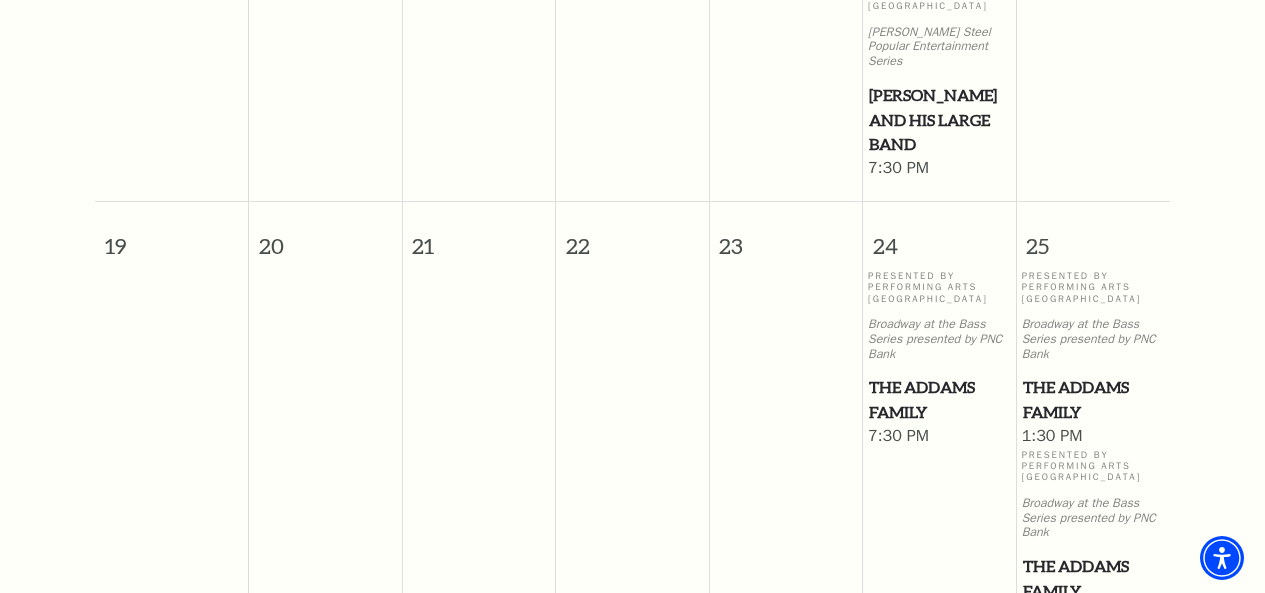 scroll, scrollTop: 1277, scrollLeft: 0, axis: vertical 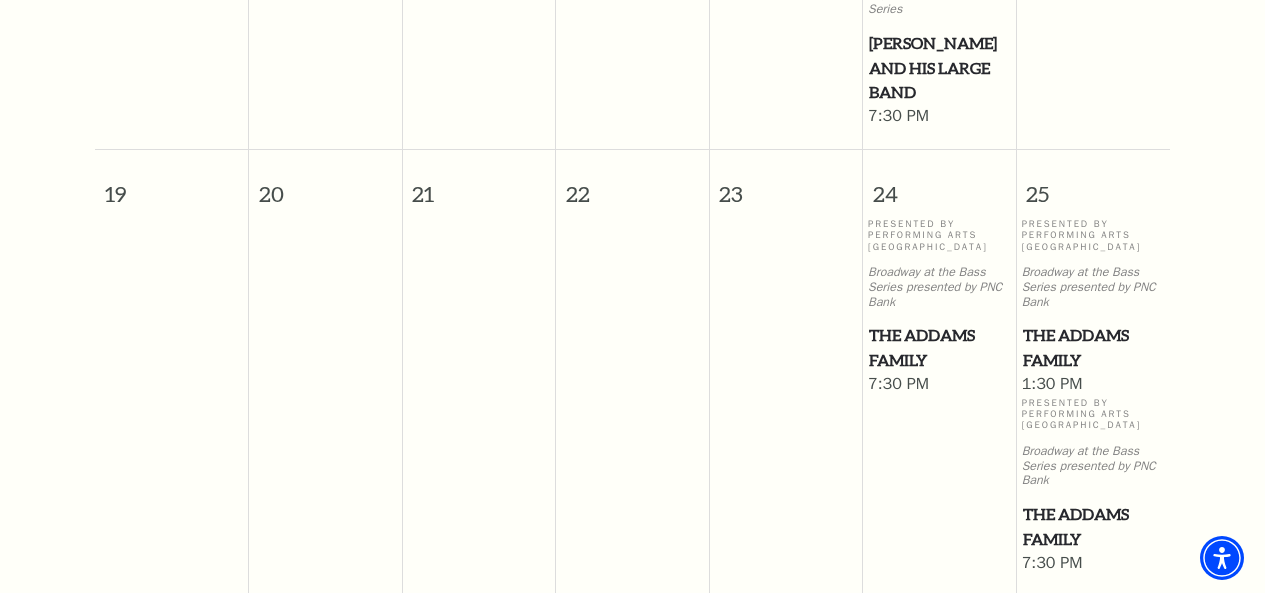 drag, startPoint x: 904, startPoint y: 317, endPoint x: 795, endPoint y: 264, distance: 121.20231 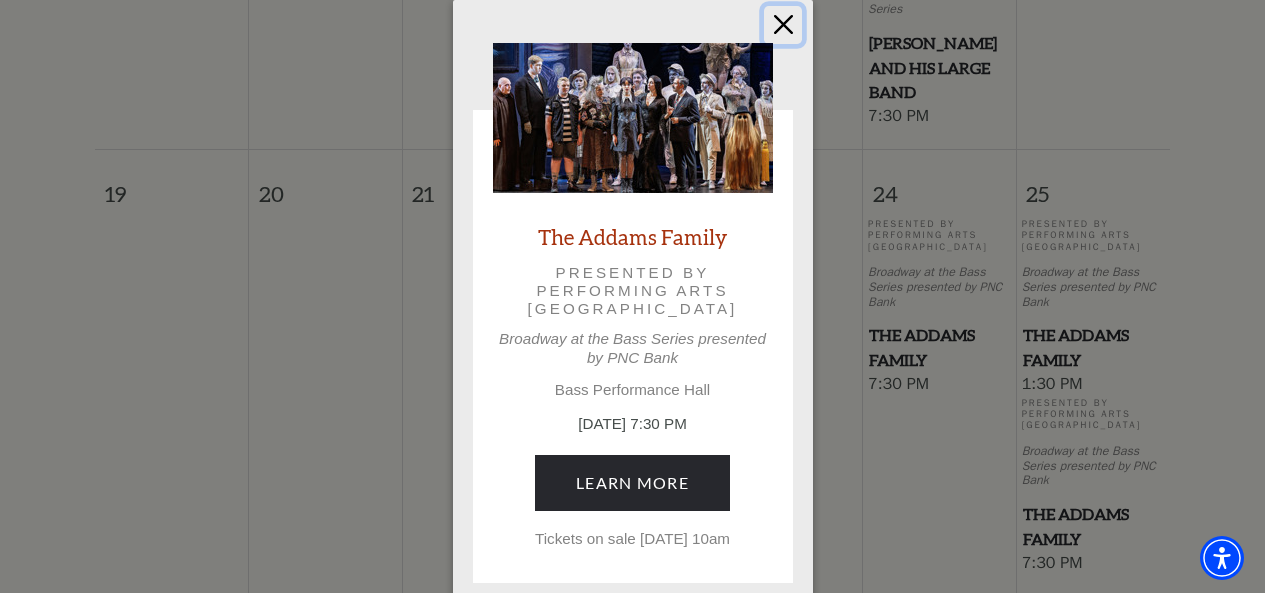 click at bounding box center [783, 25] 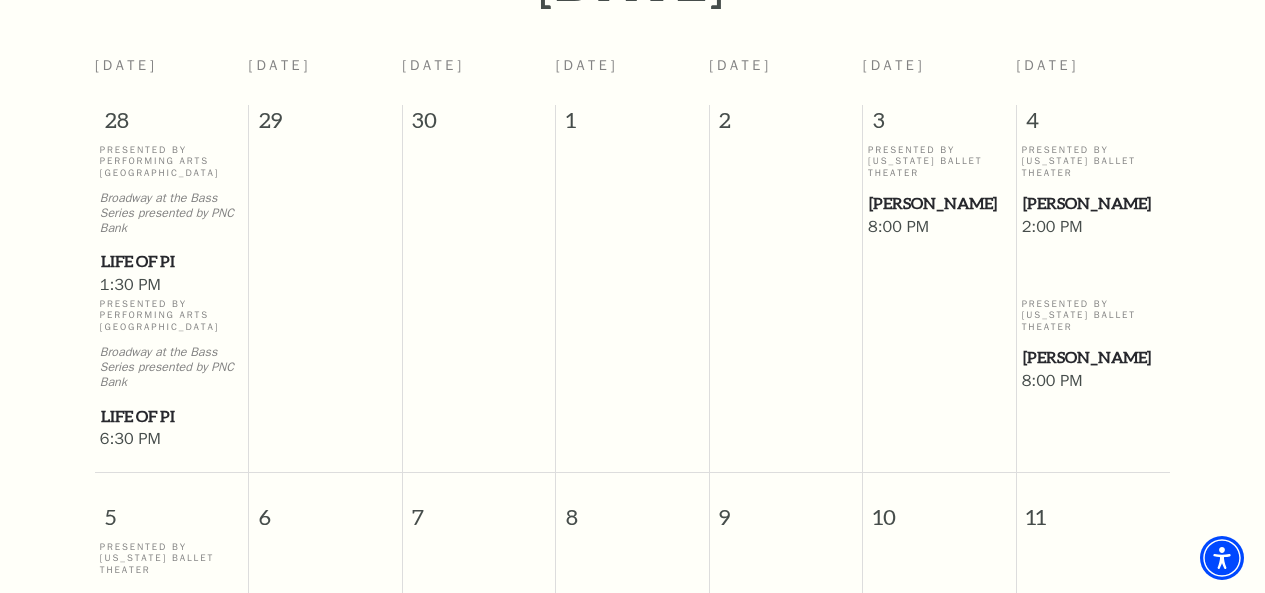 scroll, scrollTop: 77, scrollLeft: 0, axis: vertical 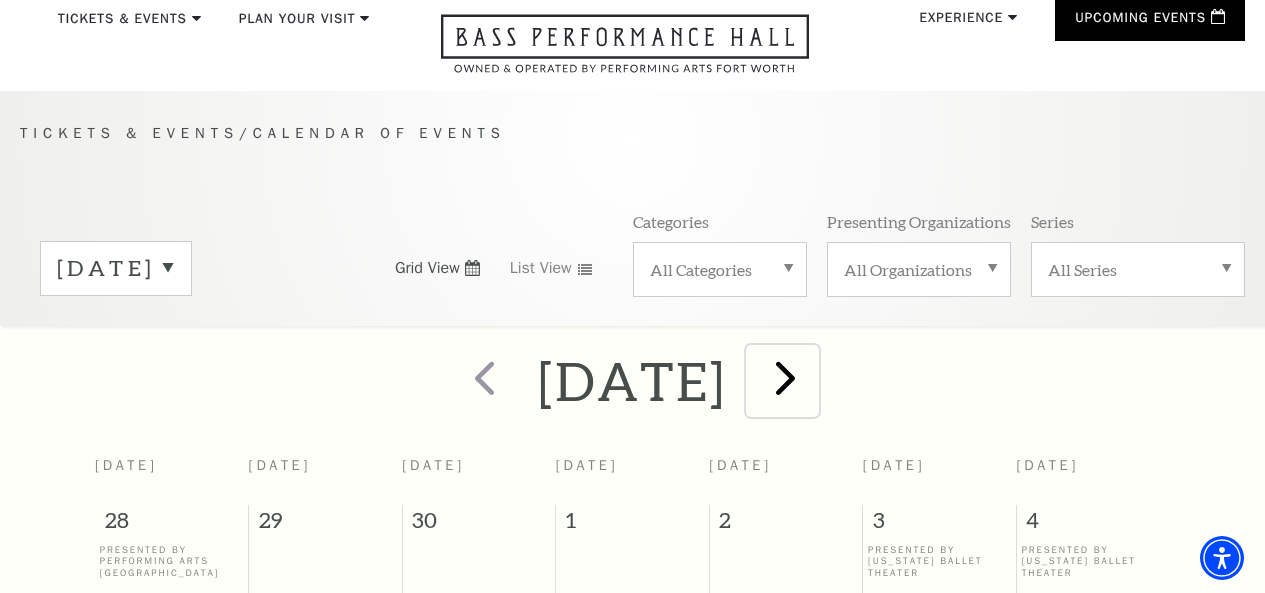 click at bounding box center [785, 377] 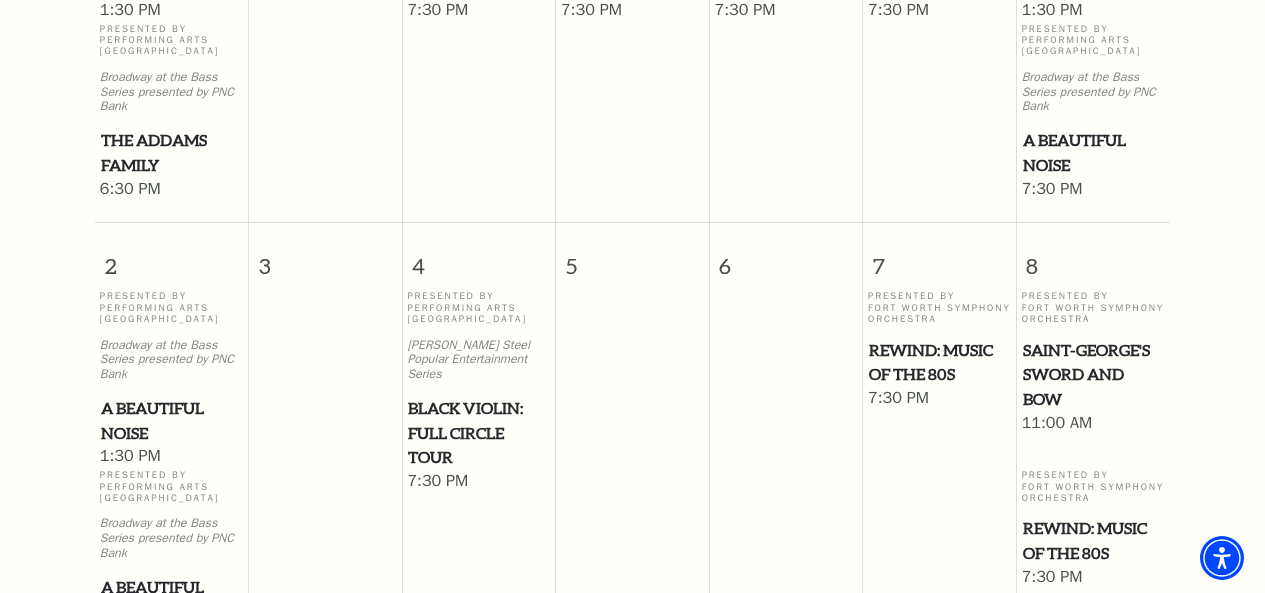 scroll, scrollTop: 877, scrollLeft: 0, axis: vertical 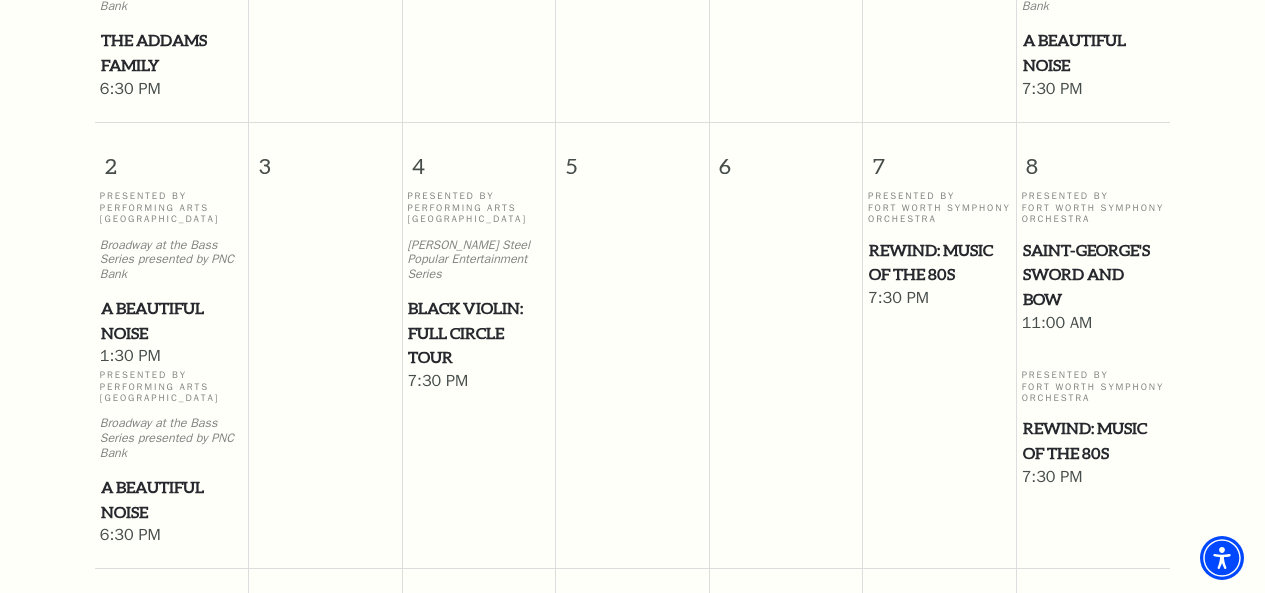 drag, startPoint x: 458, startPoint y: 304, endPoint x: 359, endPoint y: 250, distance: 112.76968 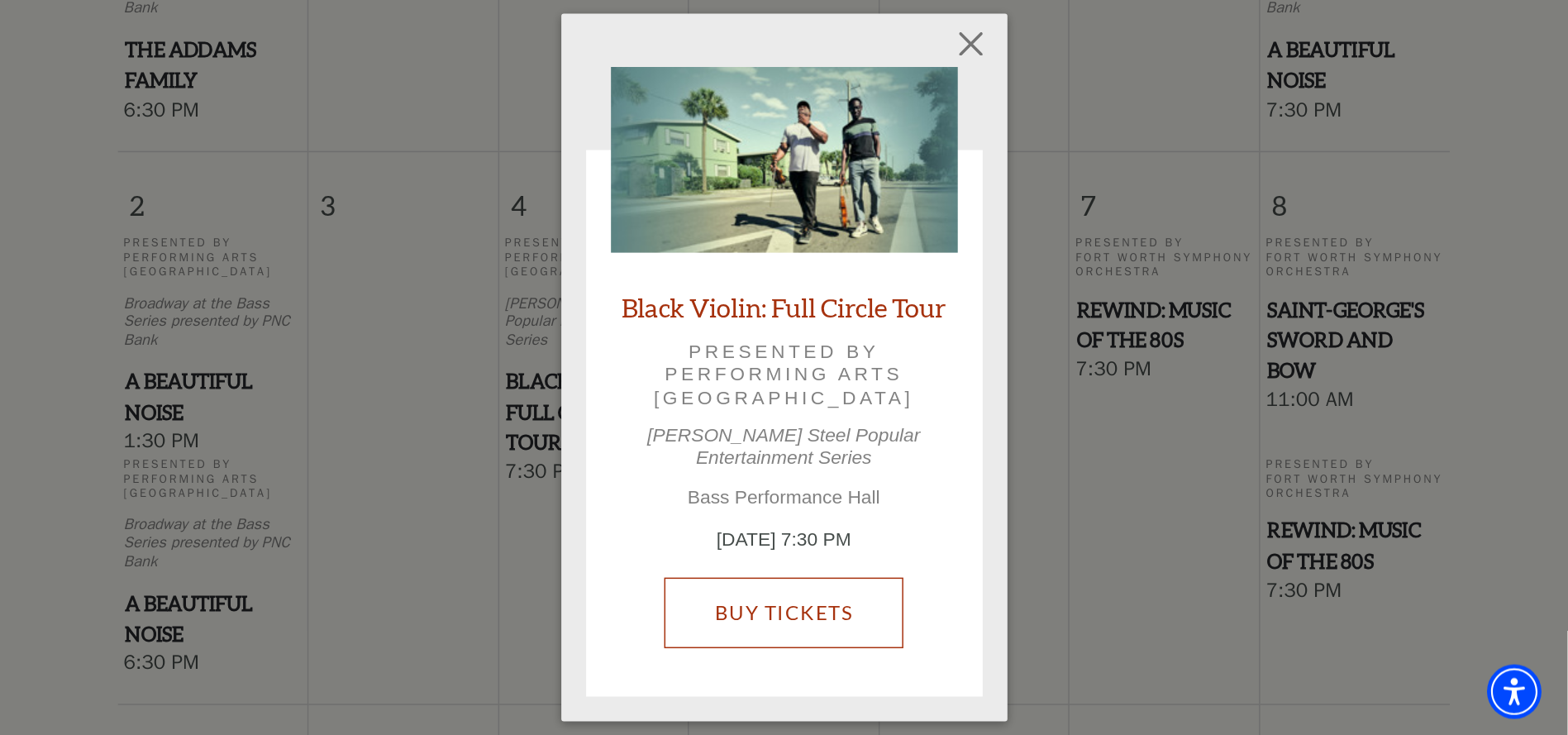scroll, scrollTop: 725, scrollLeft: 0, axis: vertical 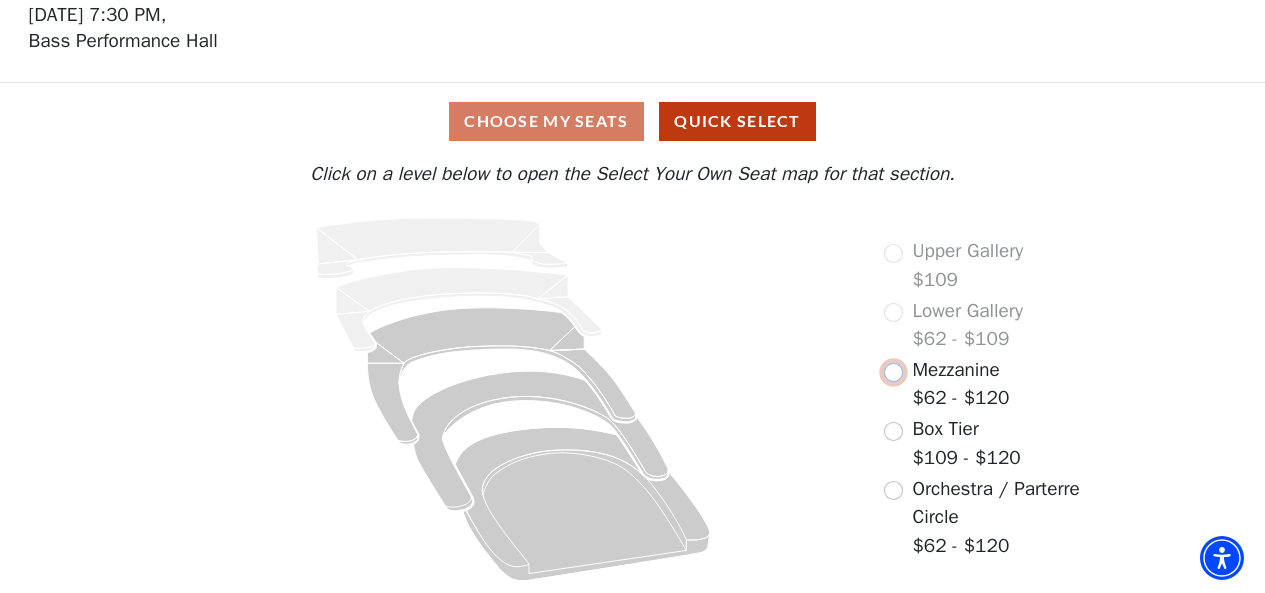 click at bounding box center (893, 372) 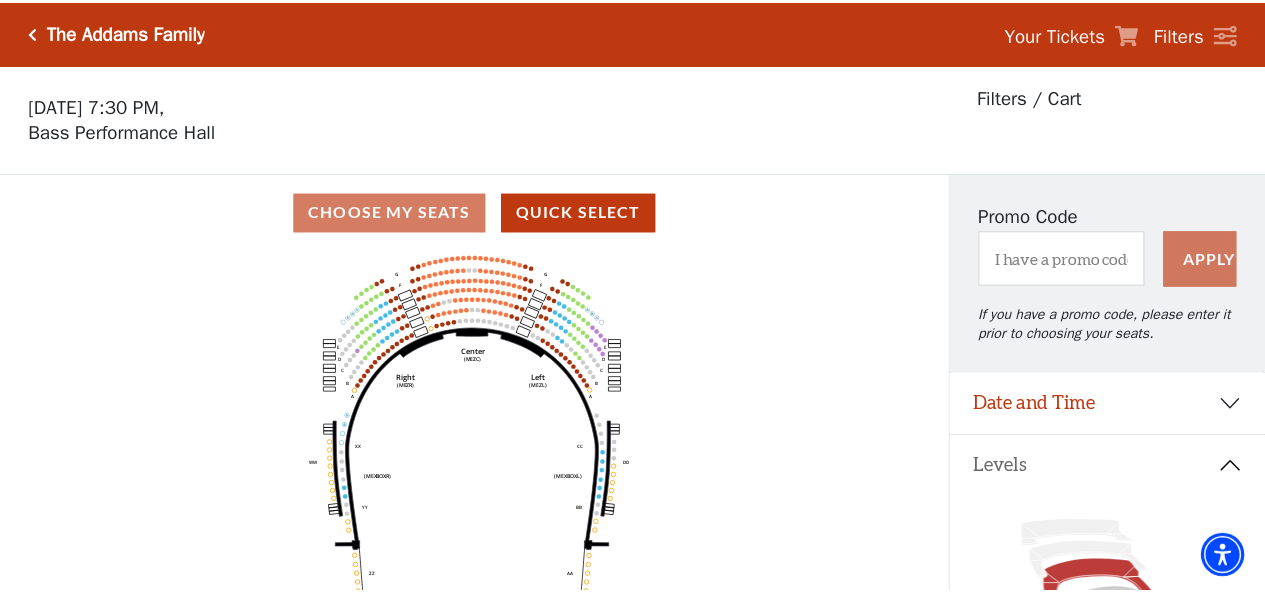 scroll, scrollTop: 93, scrollLeft: 0, axis: vertical 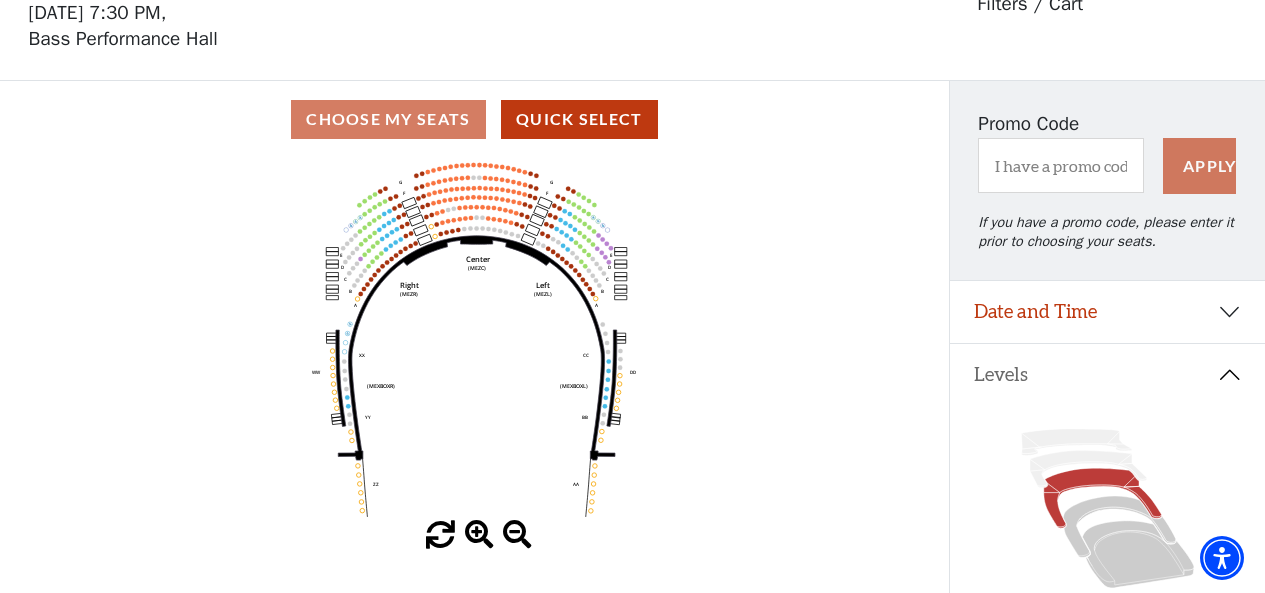 click at bounding box center [479, 535] 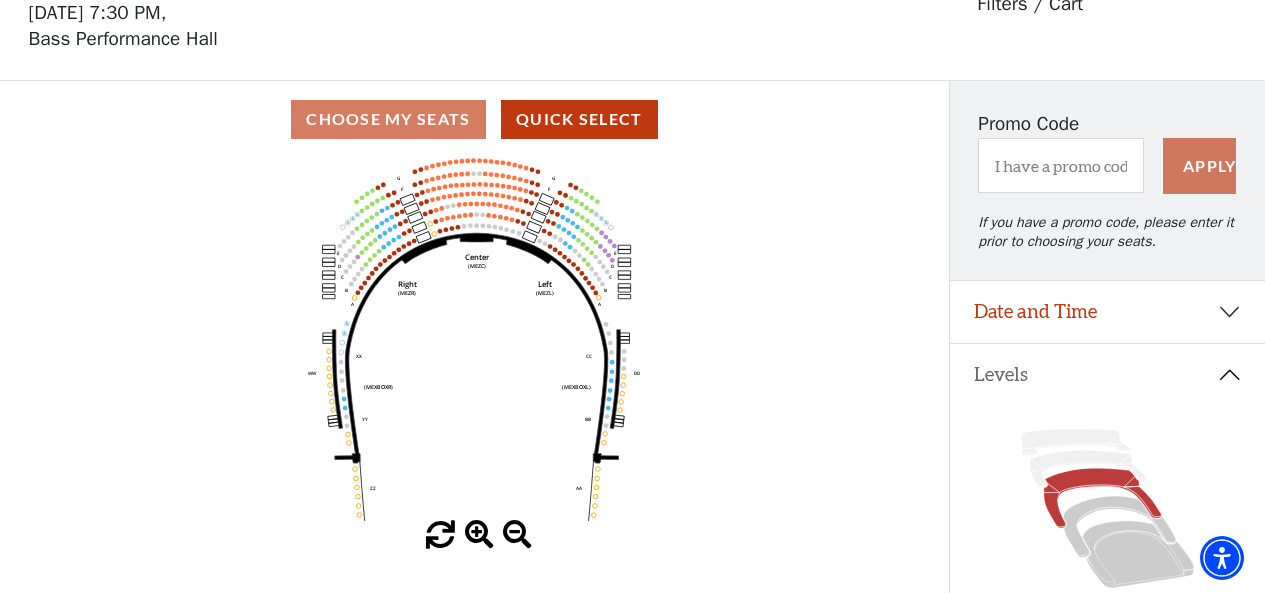 click at bounding box center [479, 535] 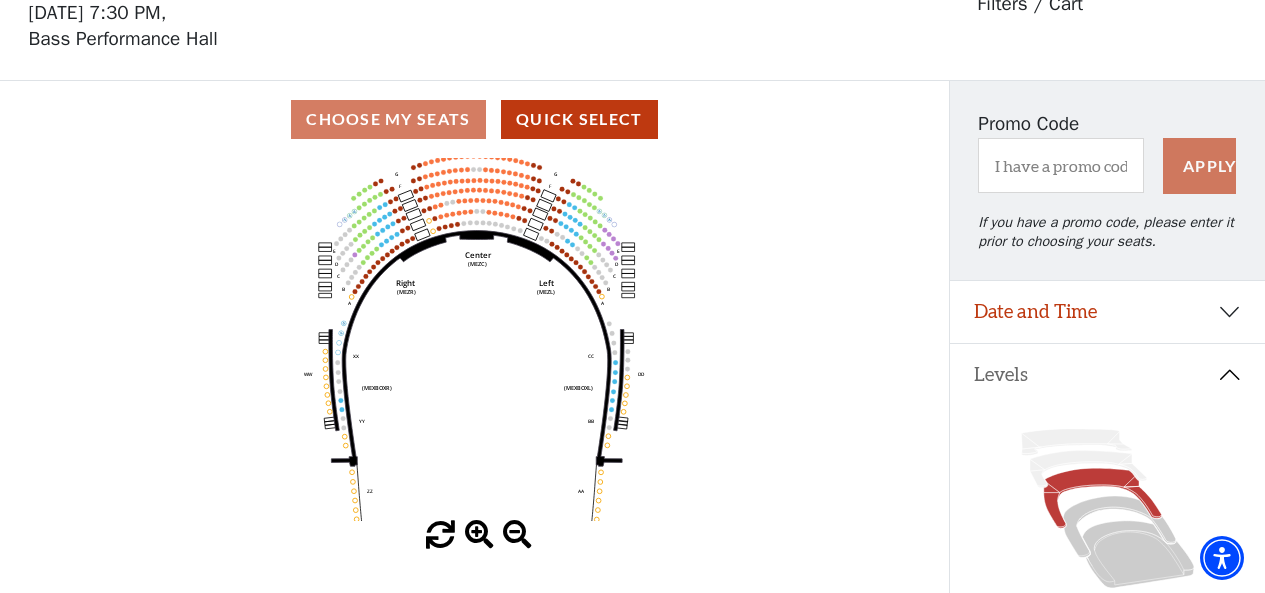 click at bounding box center [479, 535] 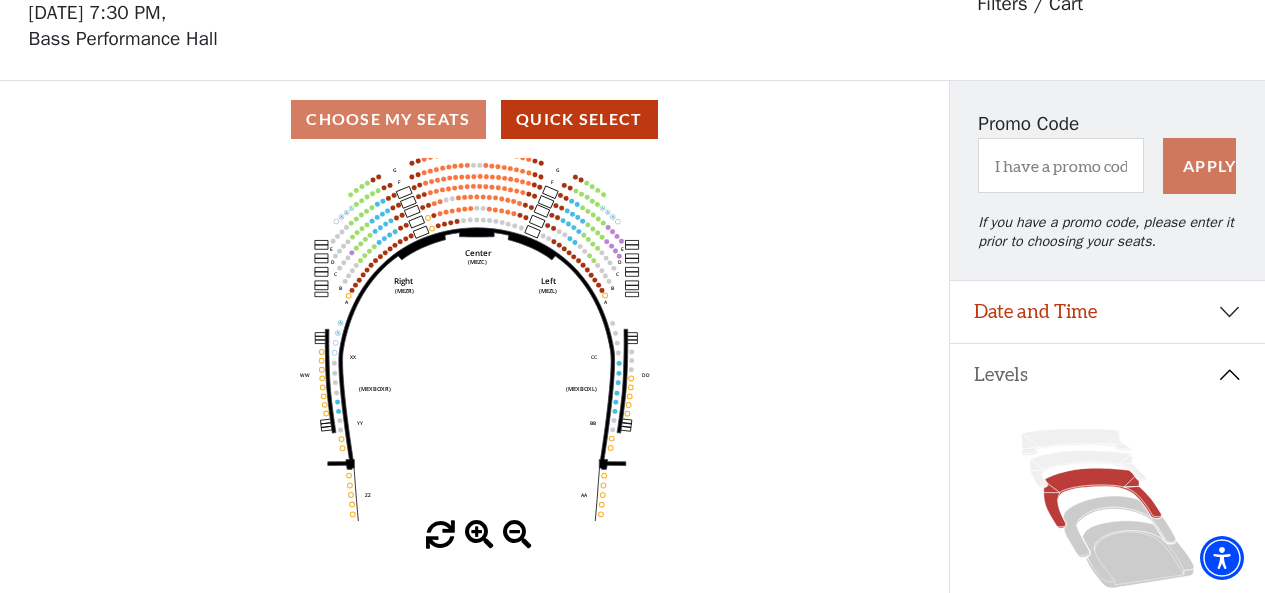 click at bounding box center [479, 535] 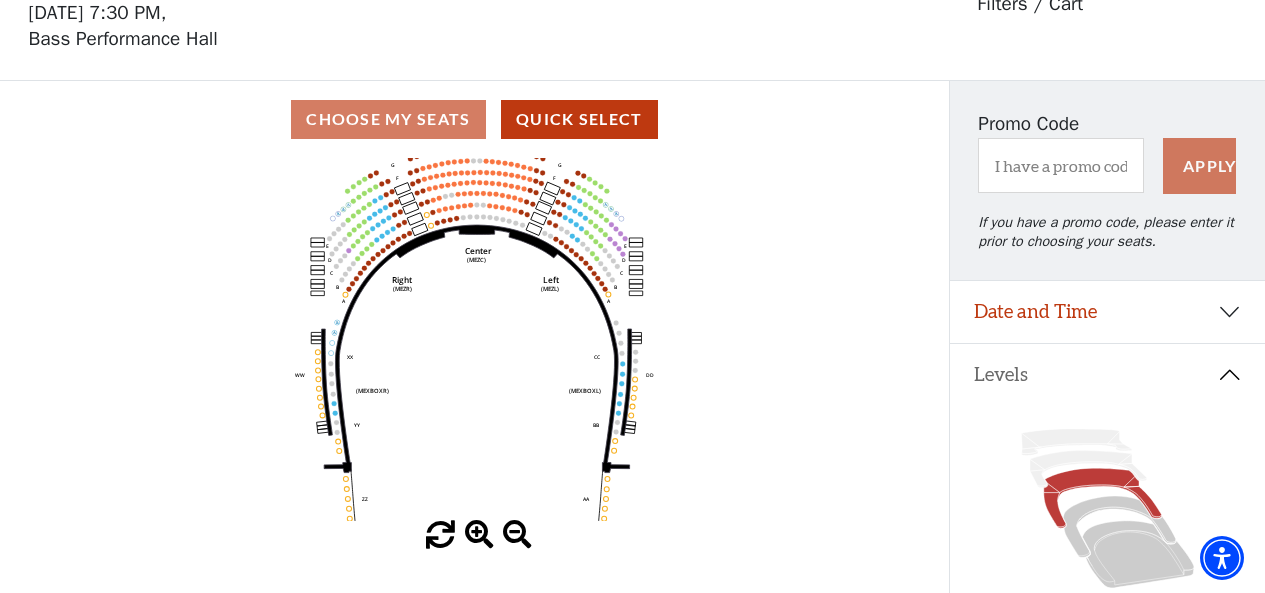 click at bounding box center [479, 535] 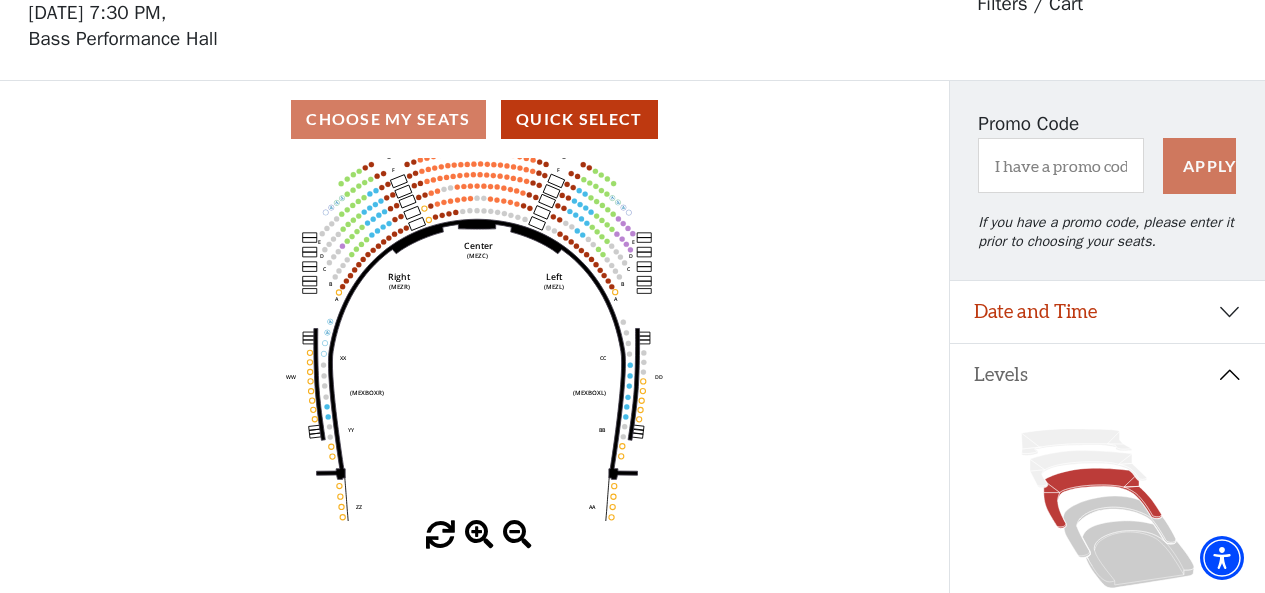 click at bounding box center (479, 535) 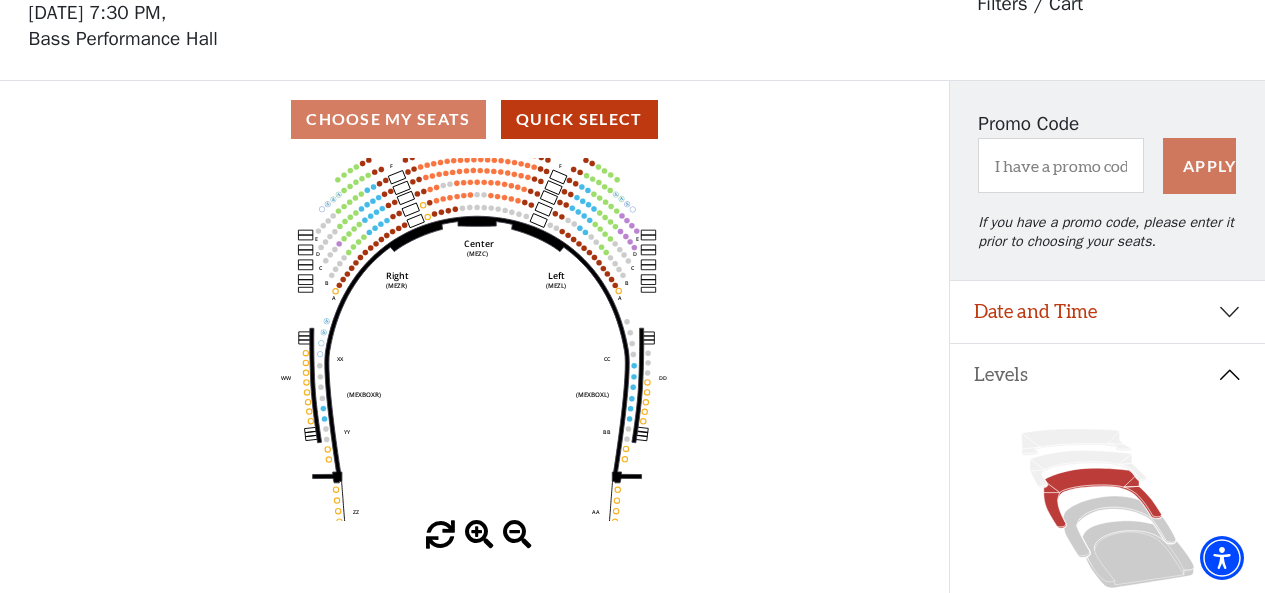 click at bounding box center (479, 535) 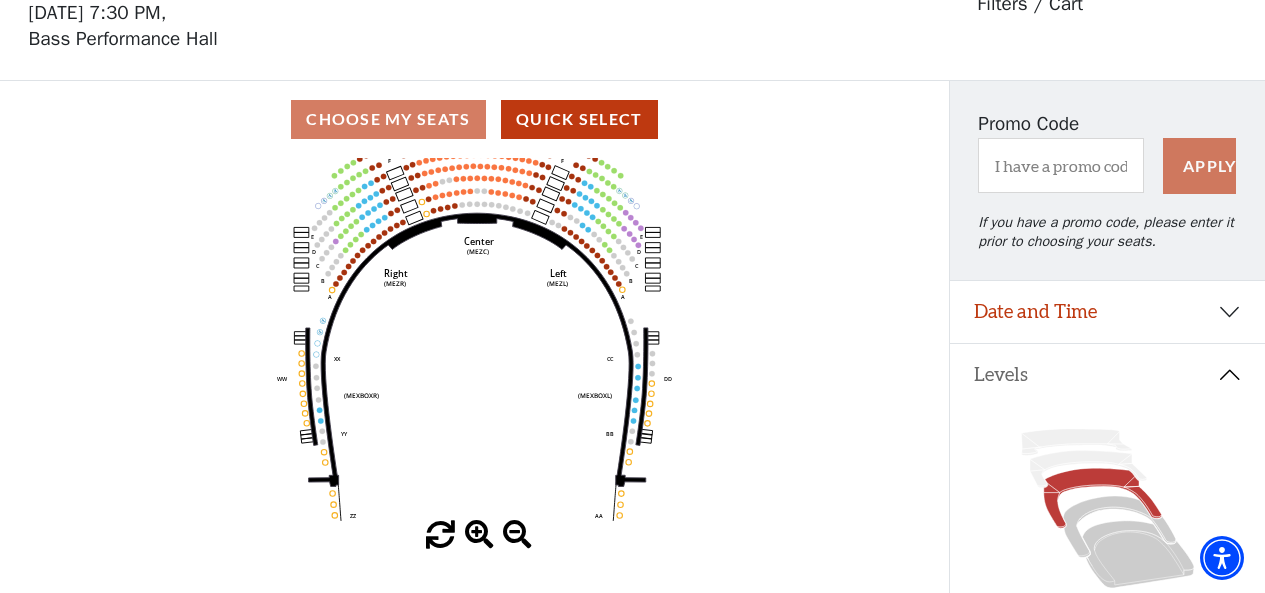 click at bounding box center (479, 535) 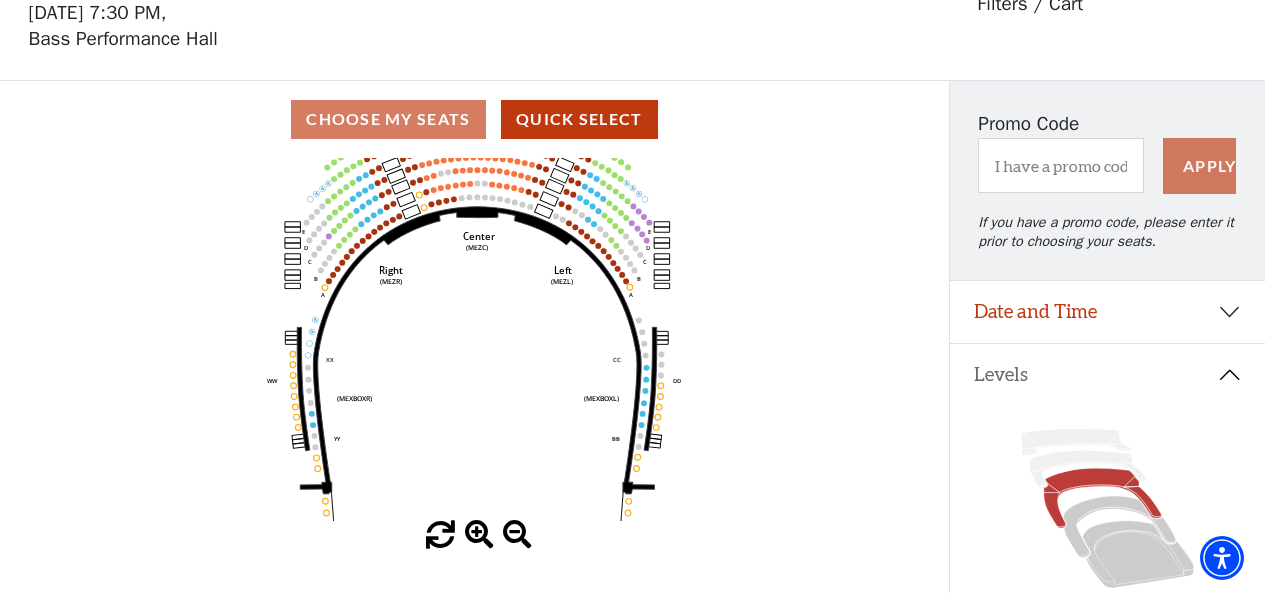 click at bounding box center [479, 535] 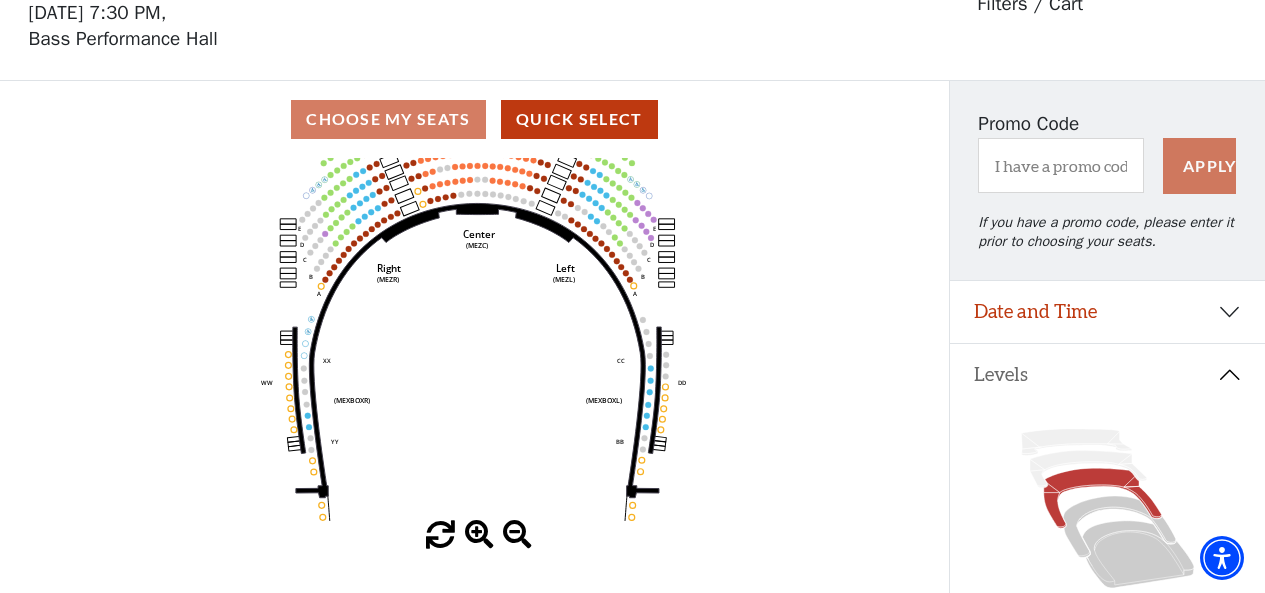 click at bounding box center (479, 535) 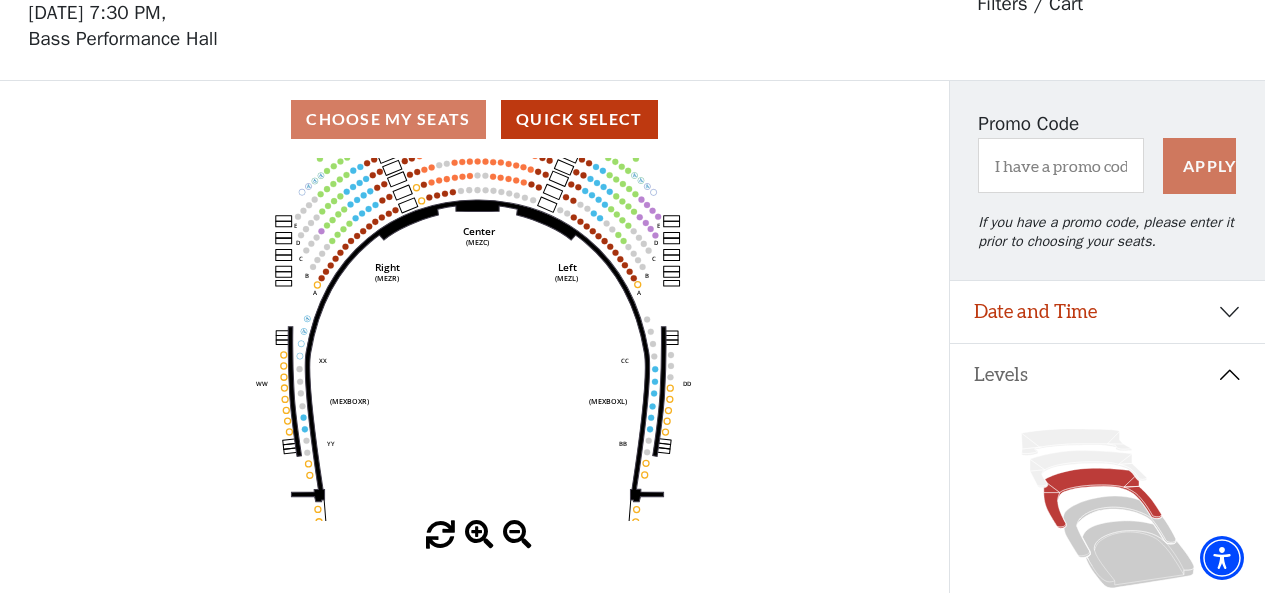 click at bounding box center (479, 535) 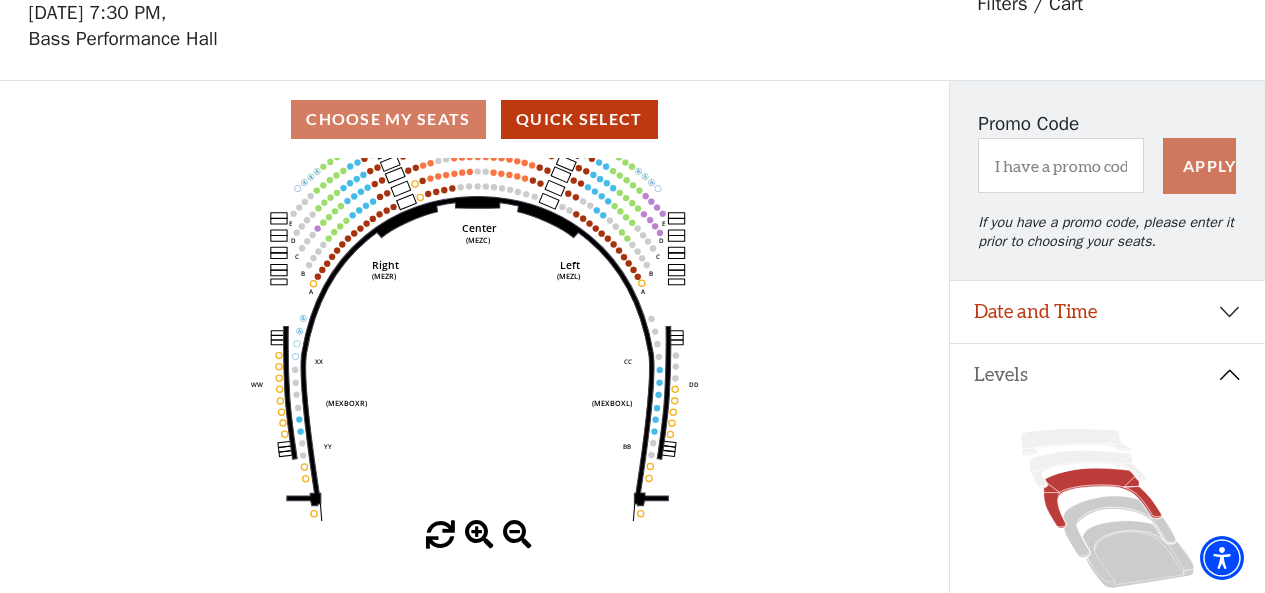 click at bounding box center [479, 535] 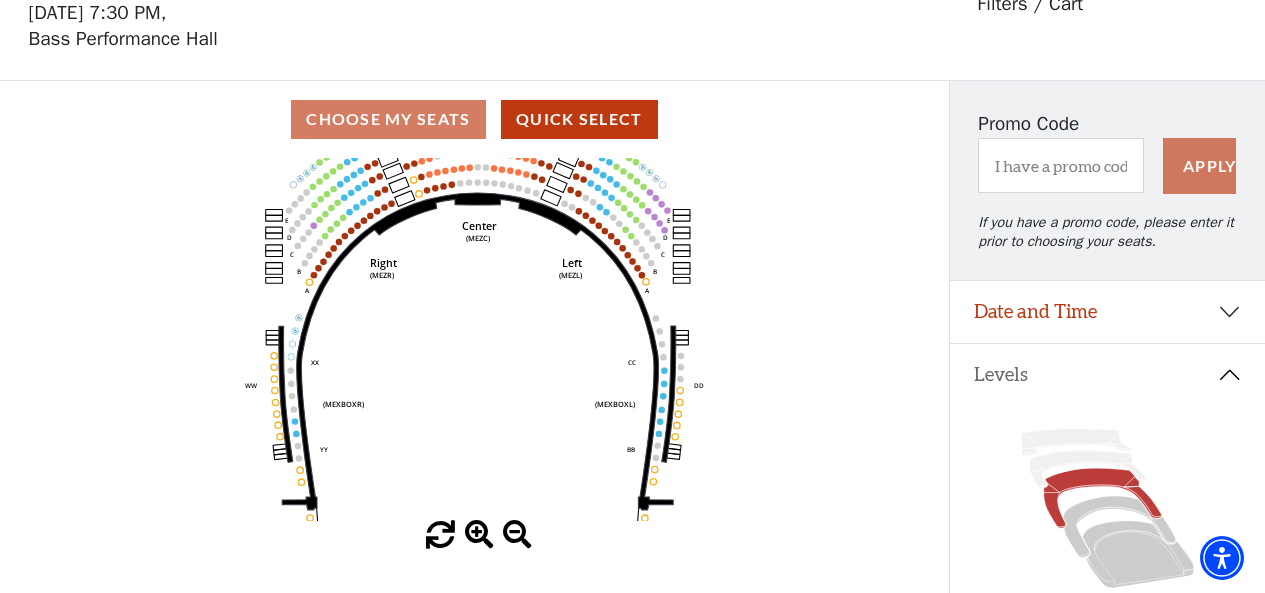 click at bounding box center [479, 535] 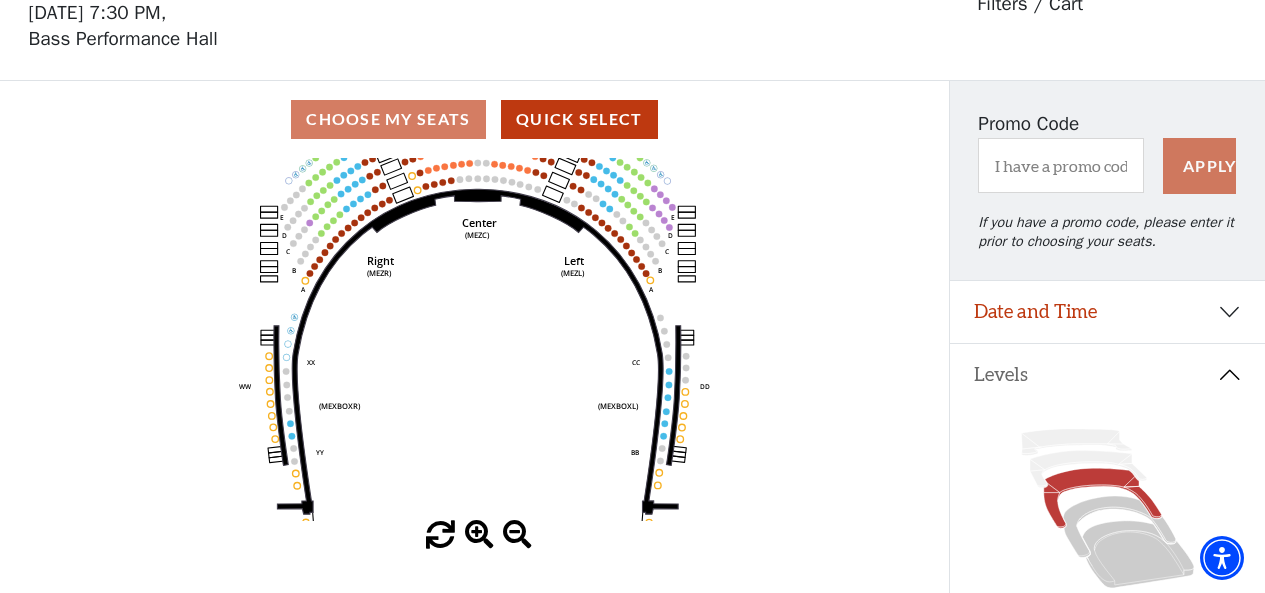 click at bounding box center [479, 535] 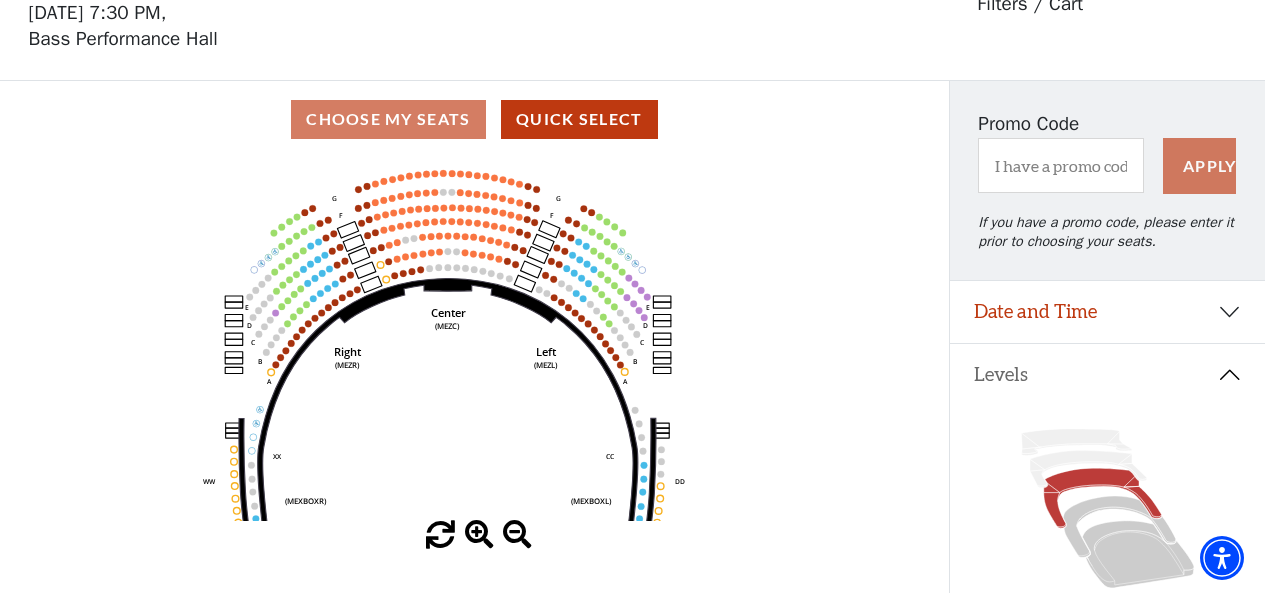 drag, startPoint x: 214, startPoint y: 224, endPoint x: 143, endPoint y: 382, distance: 173.21951 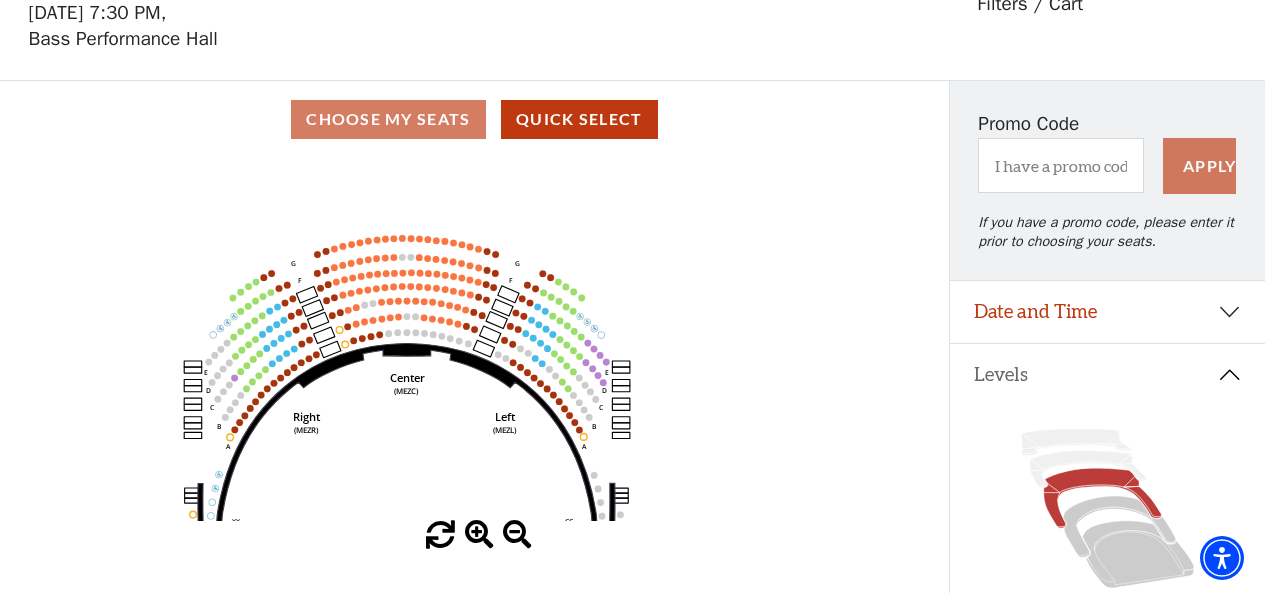 click at bounding box center (479, 535) 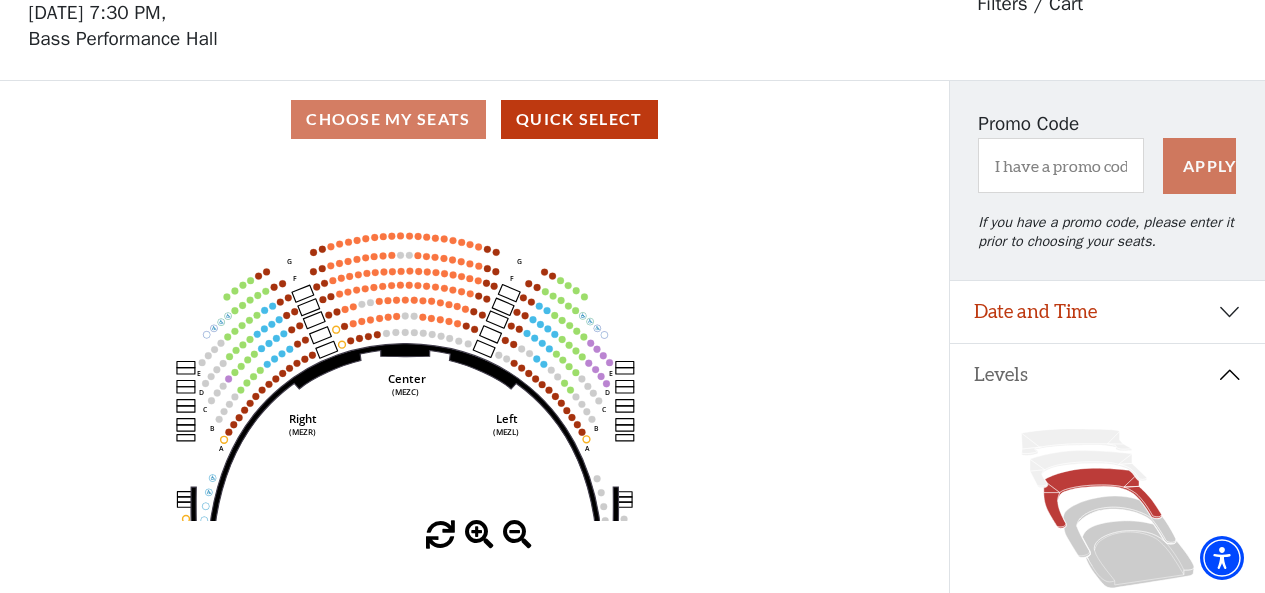 click at bounding box center [479, 535] 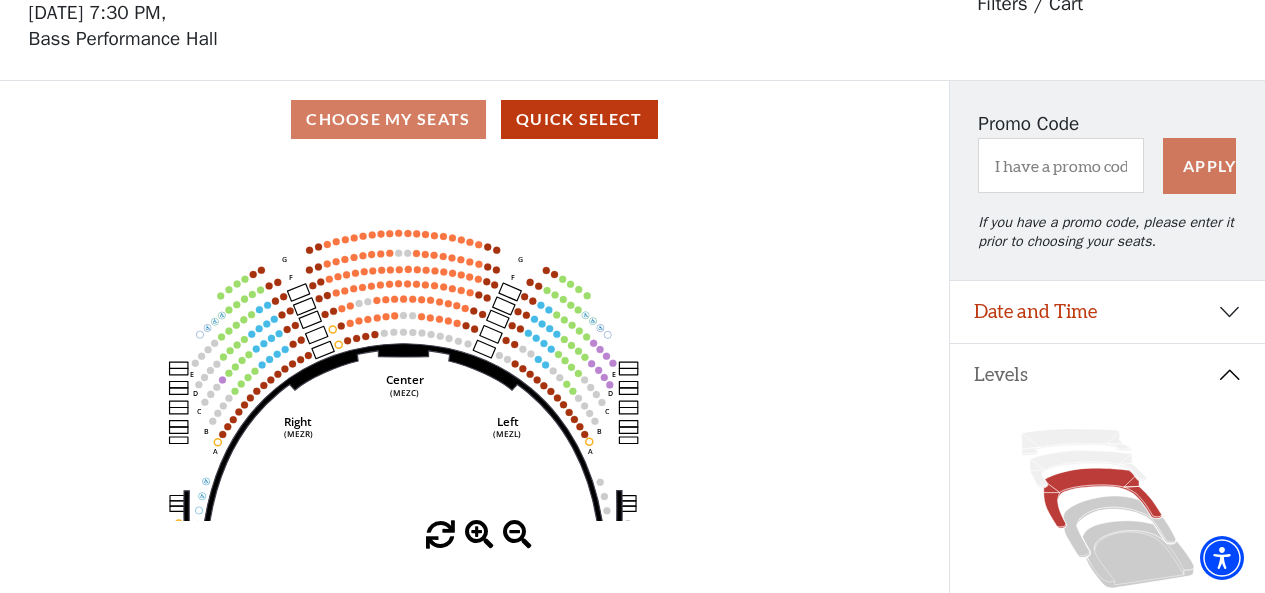 click at bounding box center (479, 535) 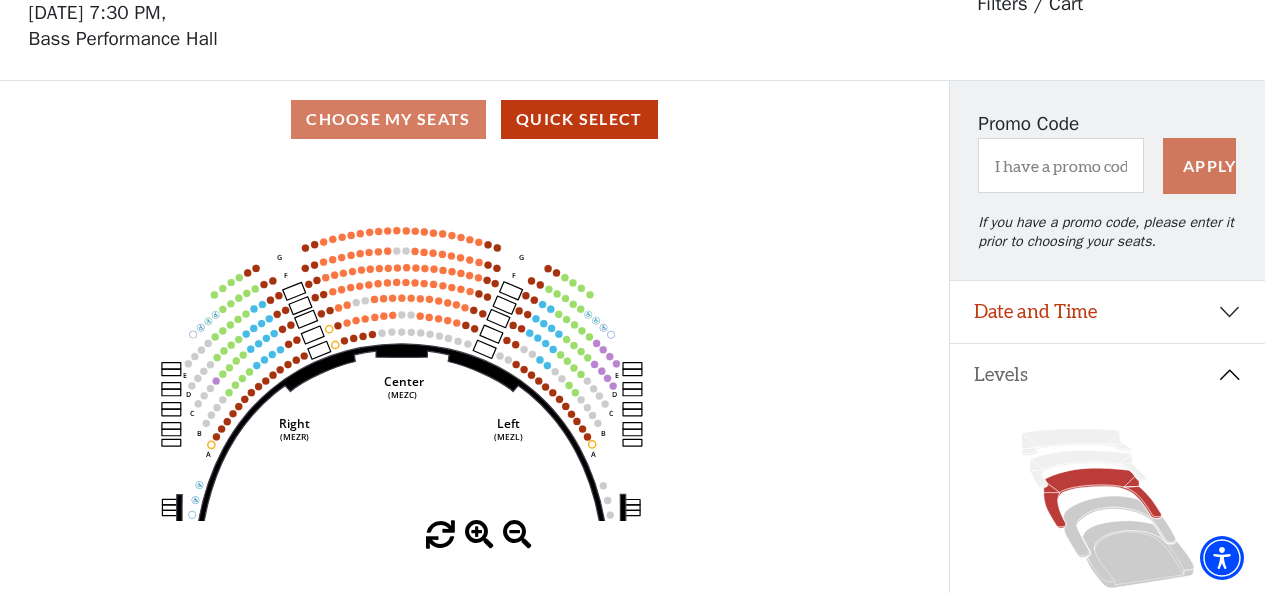 click at bounding box center [479, 535] 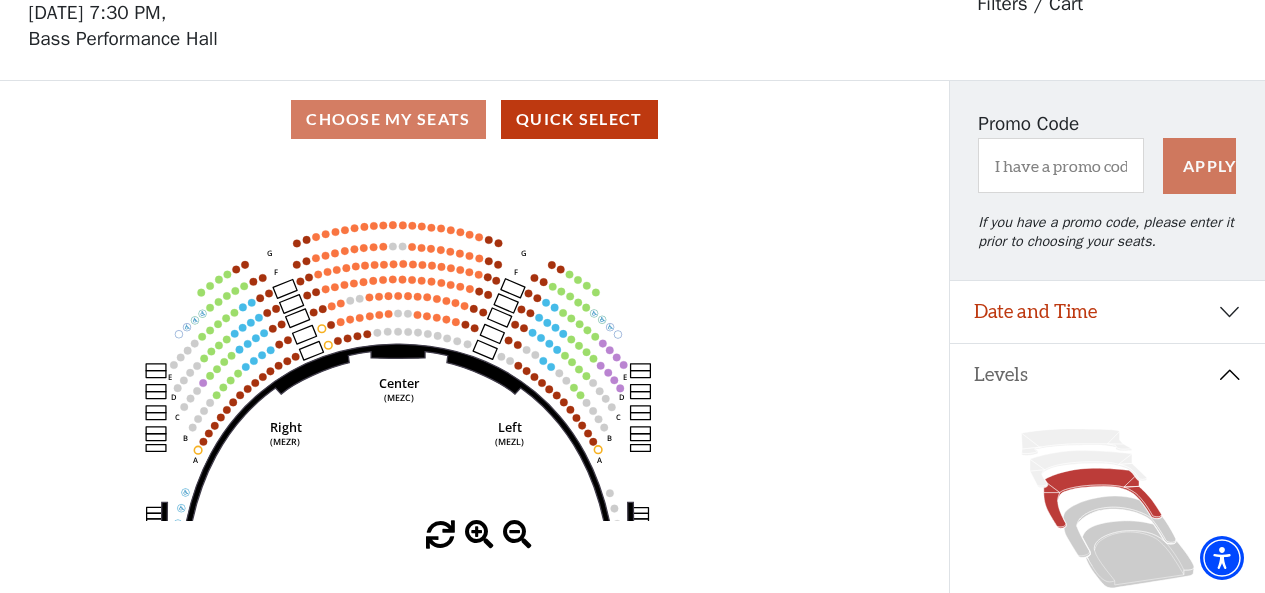 click at bounding box center [479, 535] 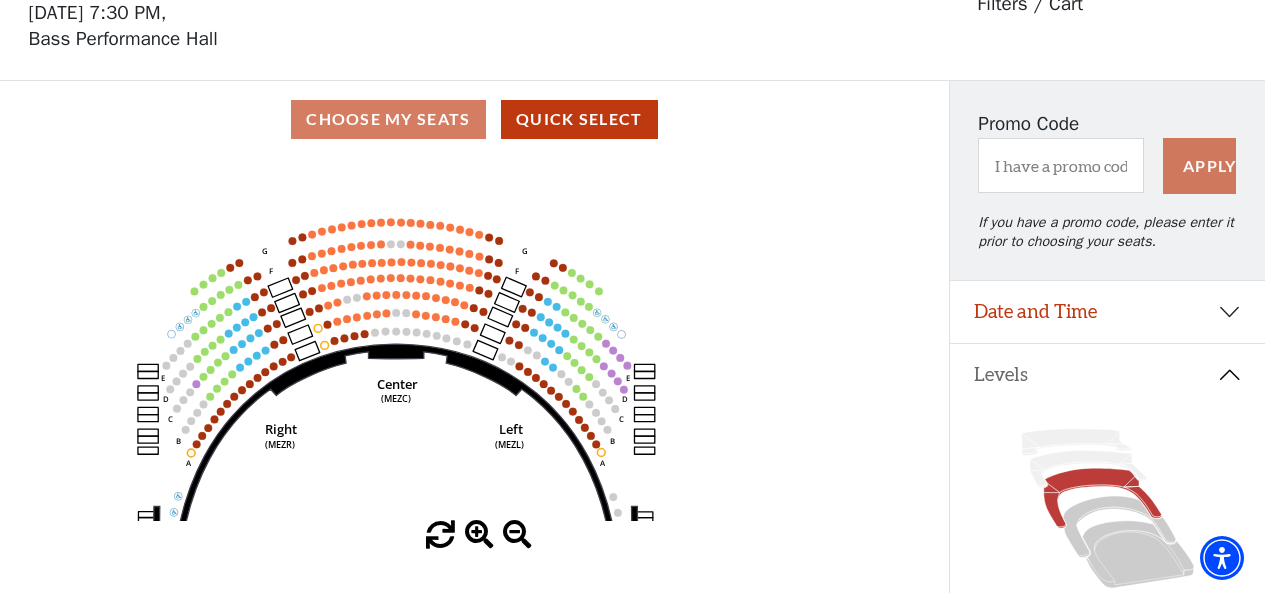 click at bounding box center (479, 535) 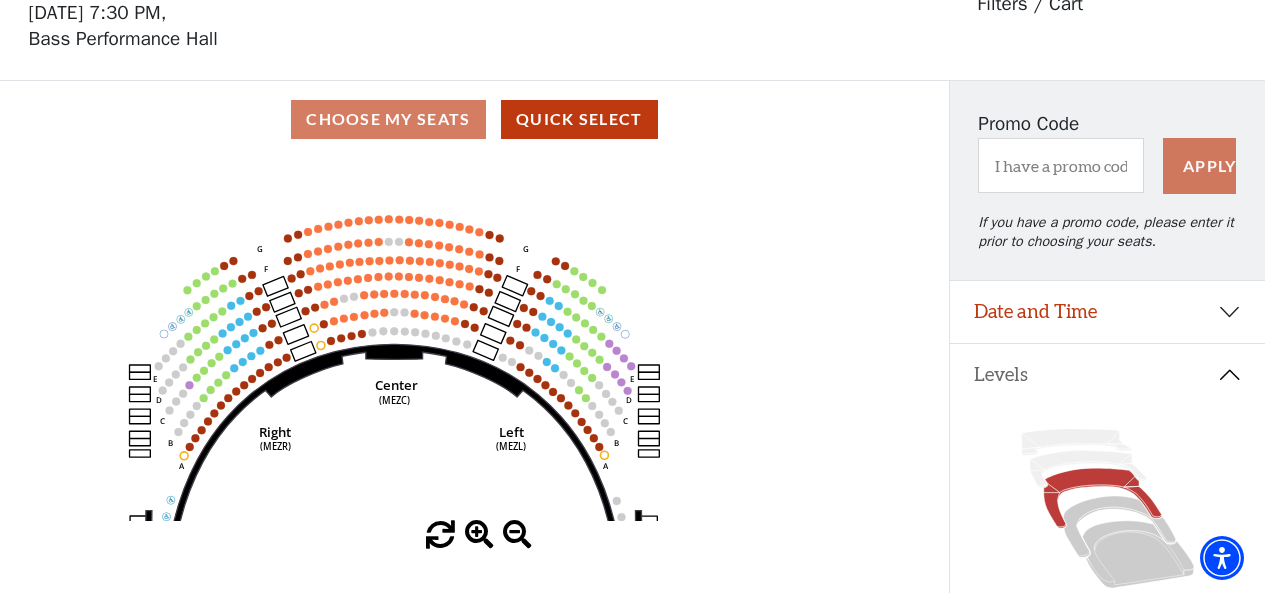 click at bounding box center [479, 535] 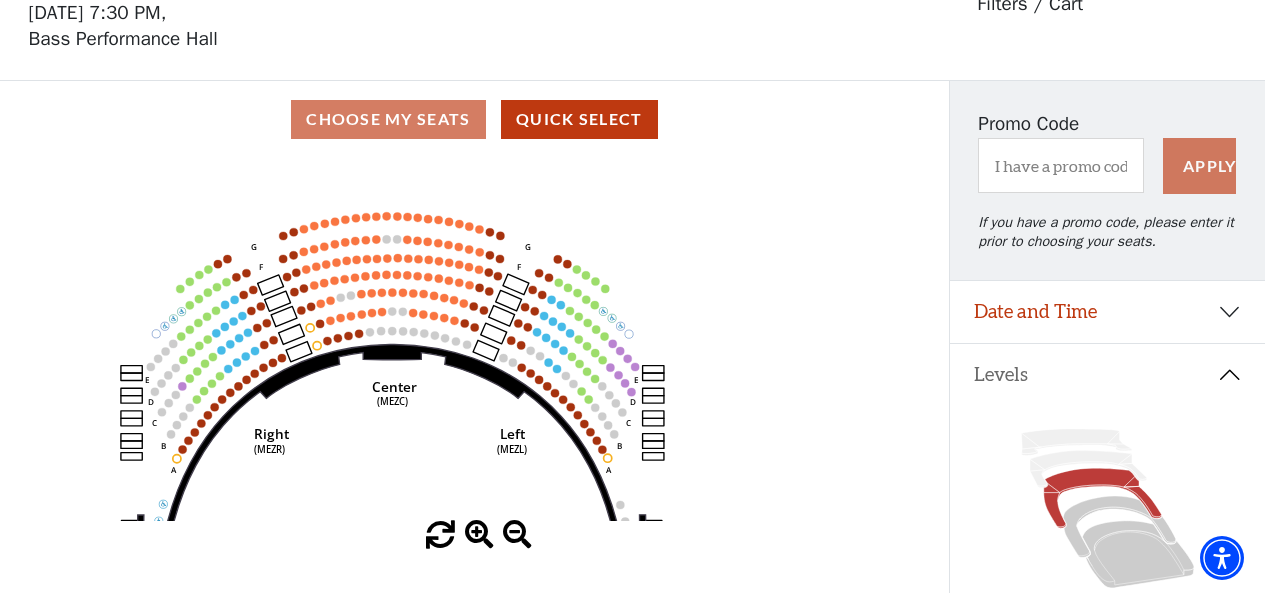 click at bounding box center [479, 535] 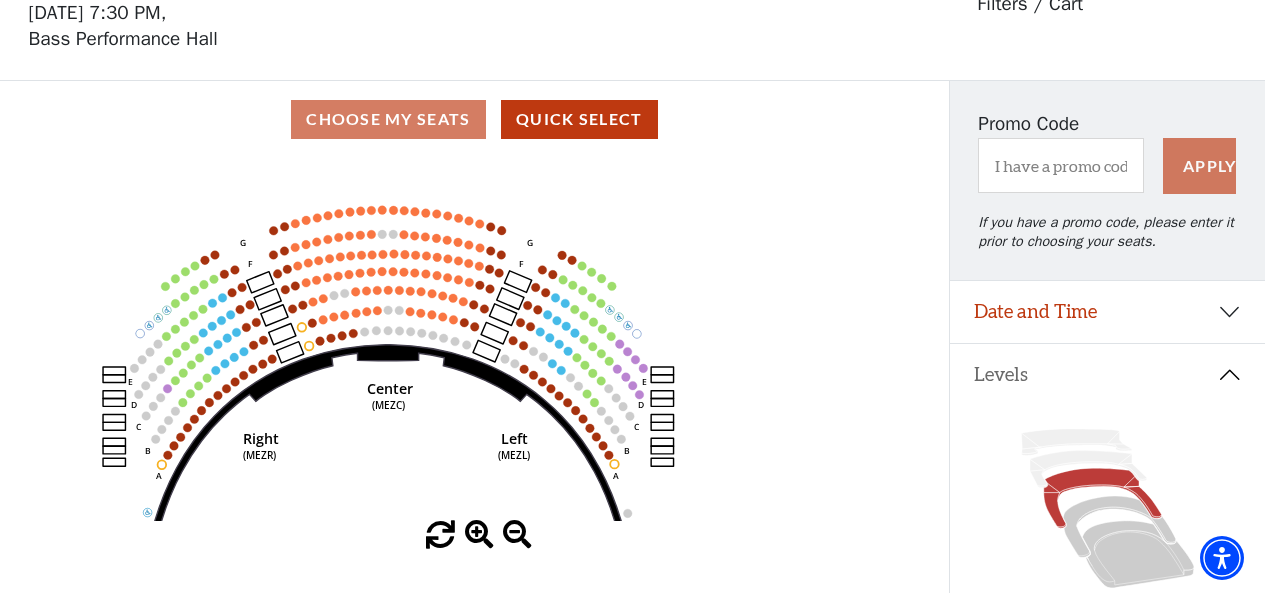 click at bounding box center (479, 535) 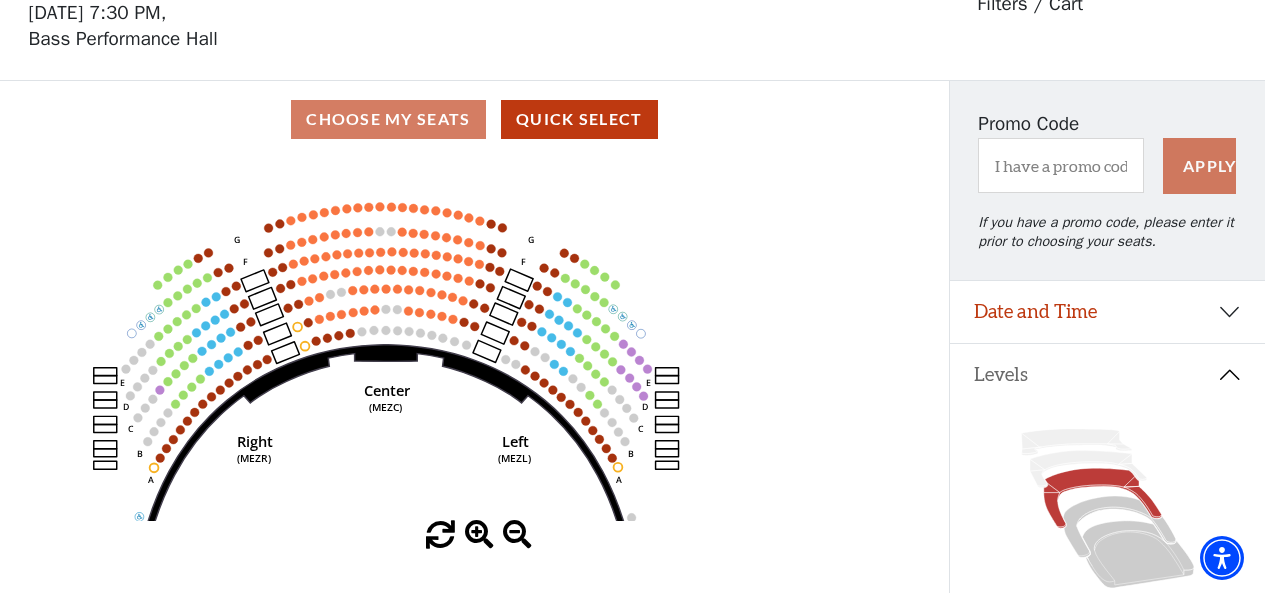 click at bounding box center (479, 535) 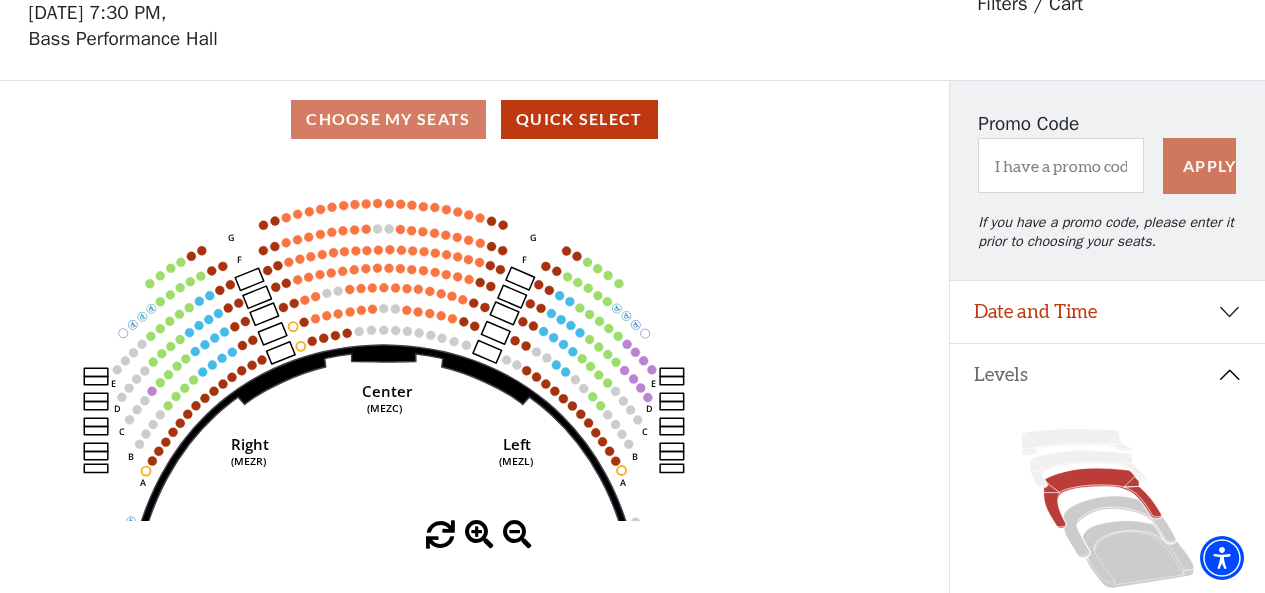 click at bounding box center (479, 535) 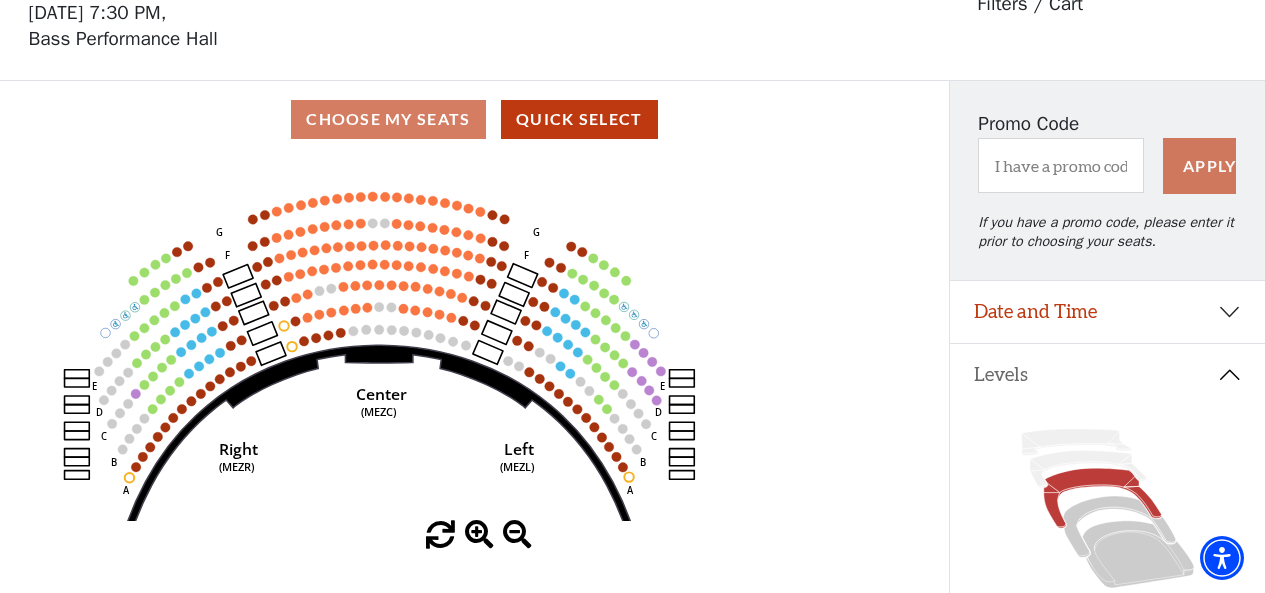 click at bounding box center [479, 535] 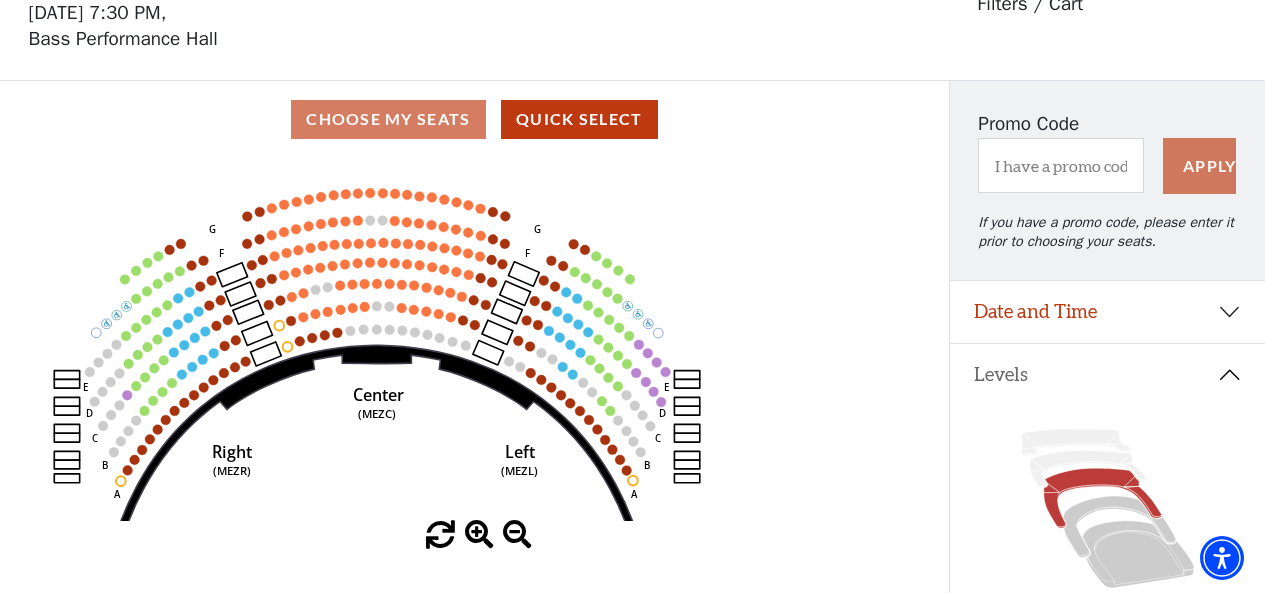 click at bounding box center (479, 535) 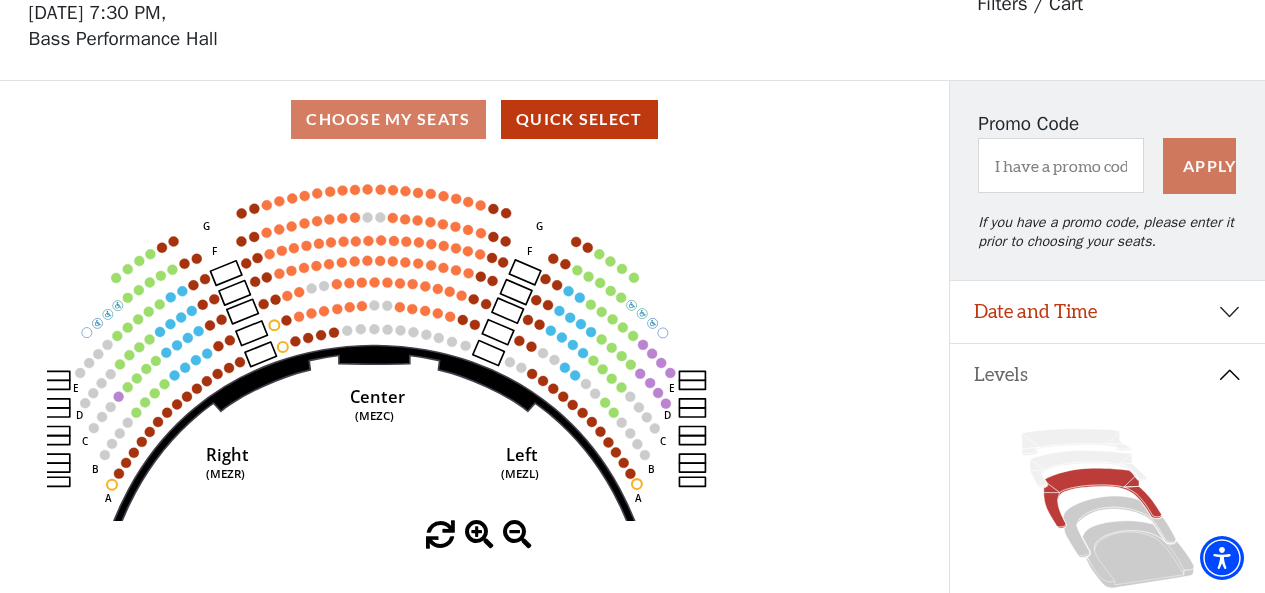 click at bounding box center (479, 535) 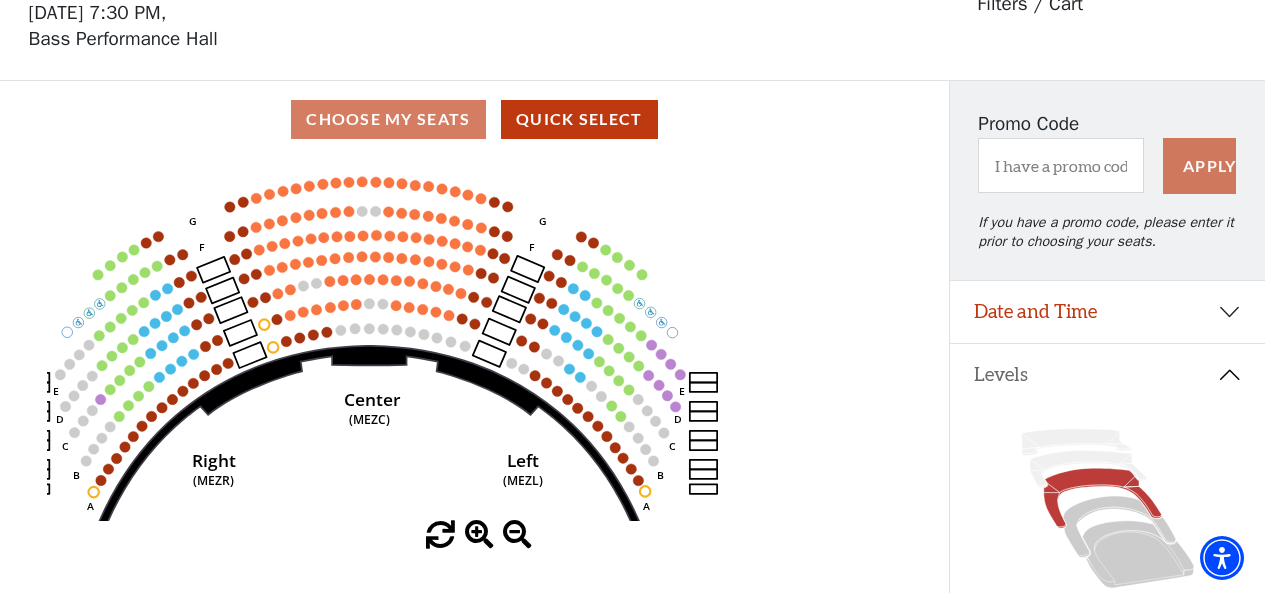 click at bounding box center (479, 535) 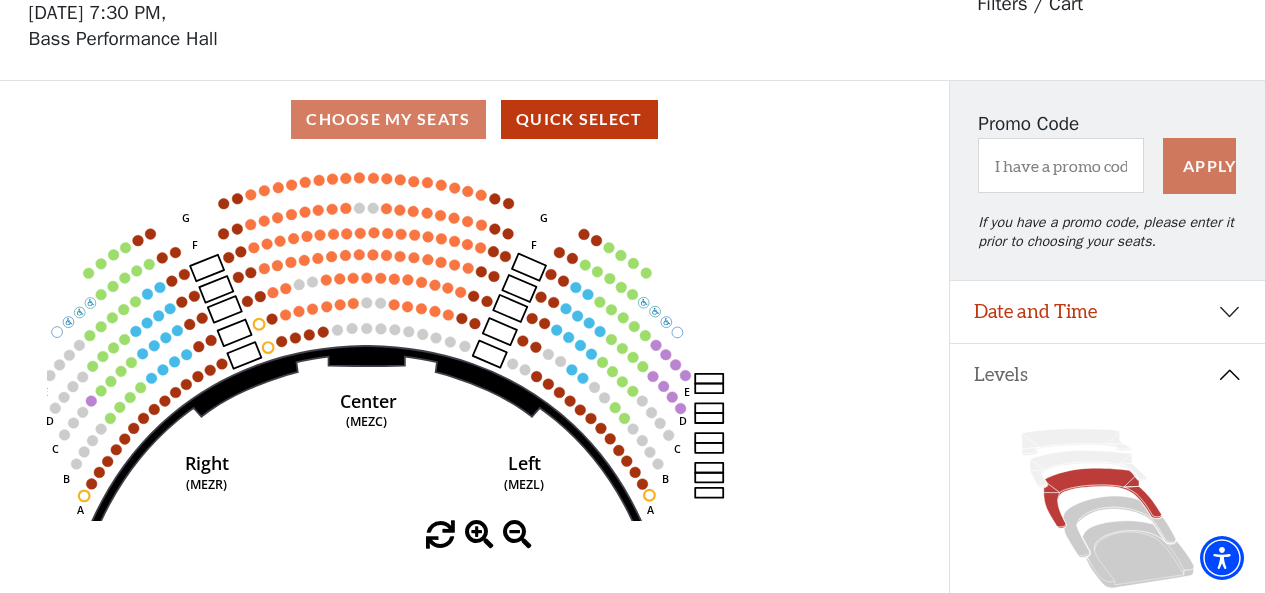 click at bounding box center (479, 535) 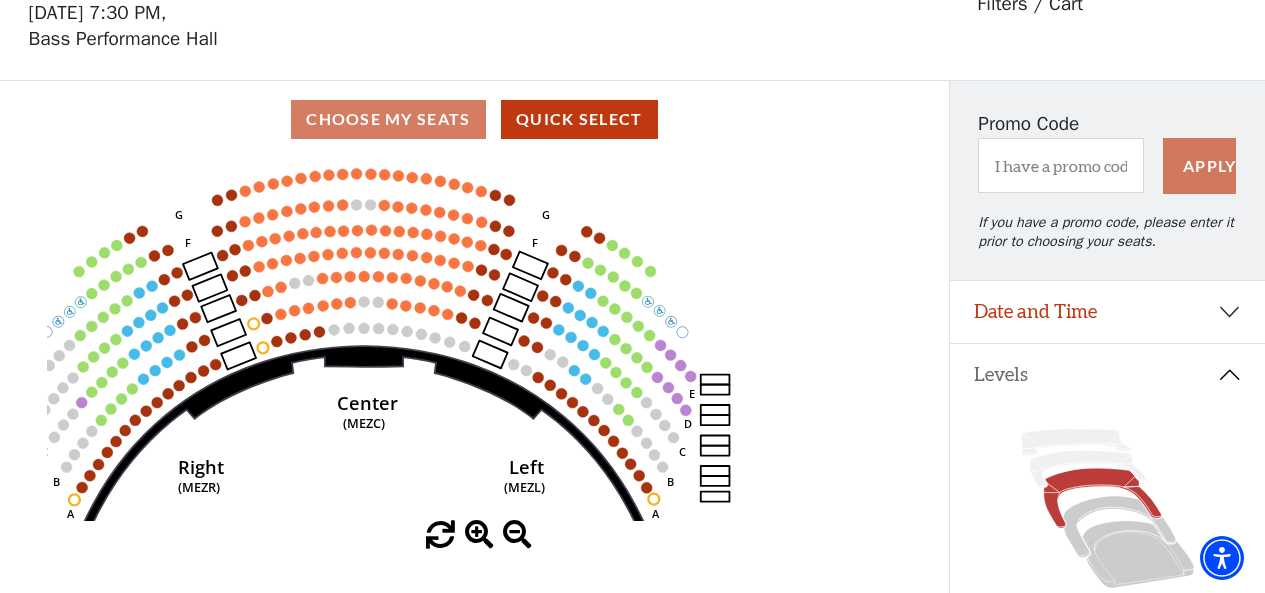 click at bounding box center (479, 535) 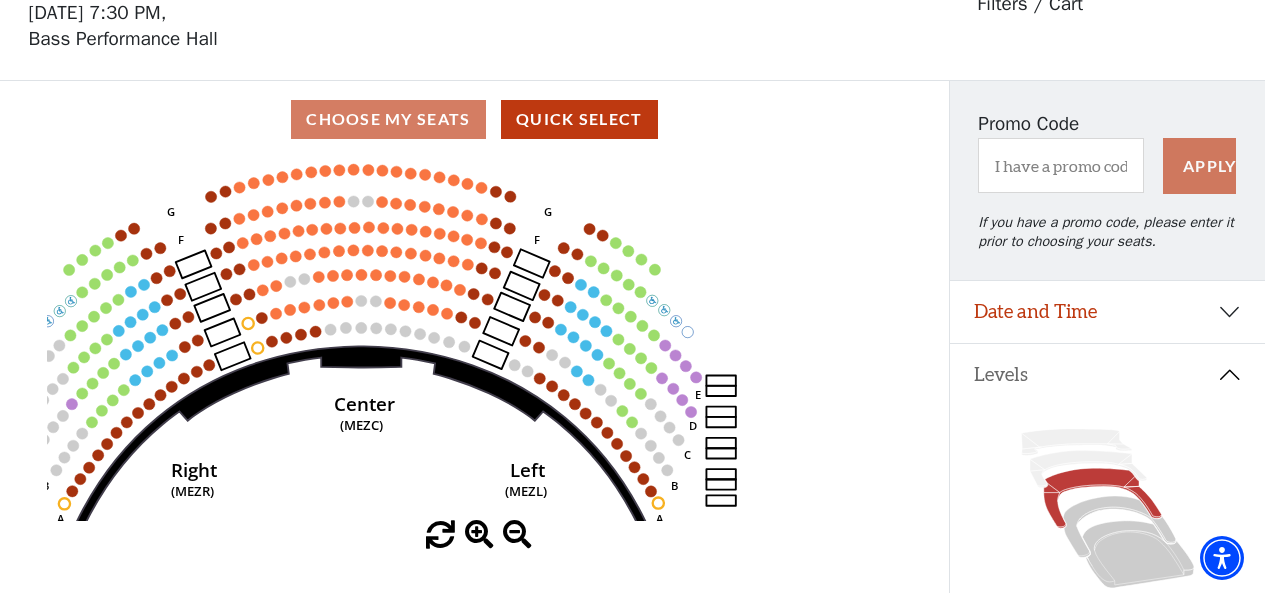 click at bounding box center [479, 535] 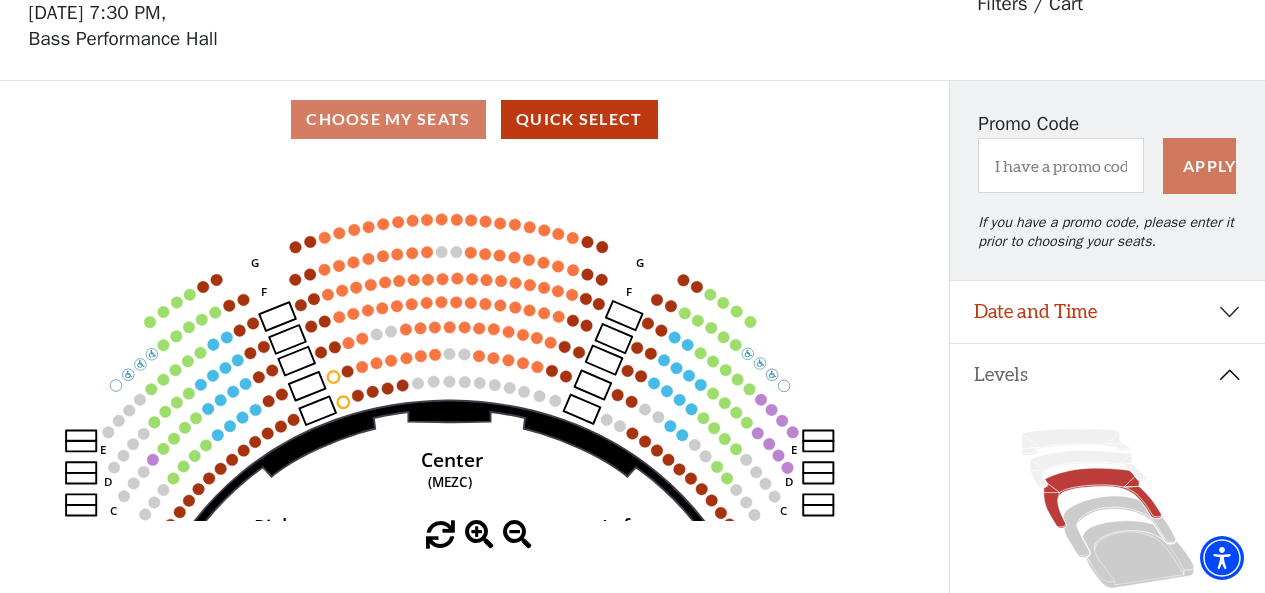 drag, startPoint x: 538, startPoint y: 157, endPoint x: 569, endPoint y: 238, distance: 86.72946 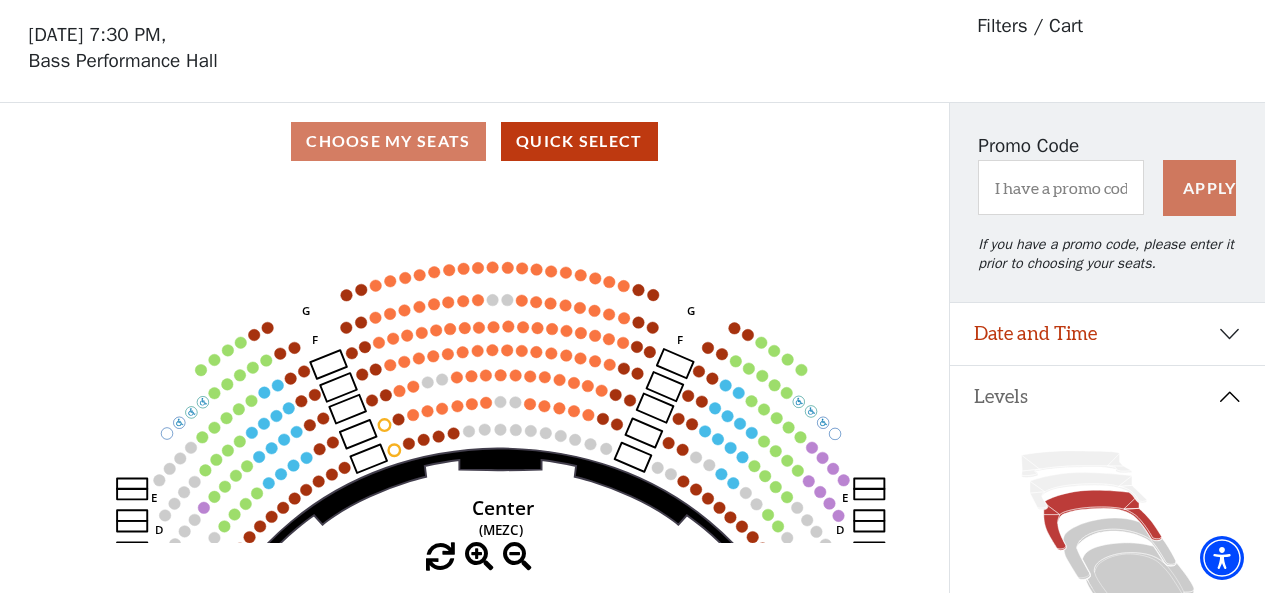 scroll, scrollTop: 100, scrollLeft: 0, axis: vertical 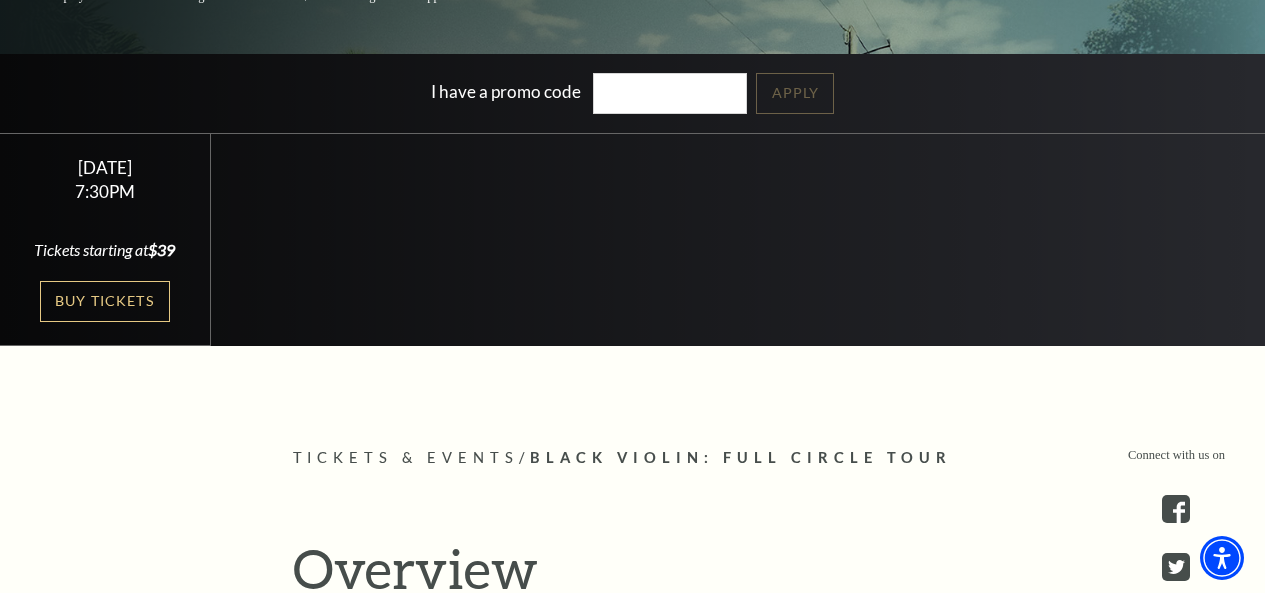 drag, startPoint x: 779, startPoint y: 2, endPoint x: 451, endPoint y: 42, distance: 330.43002 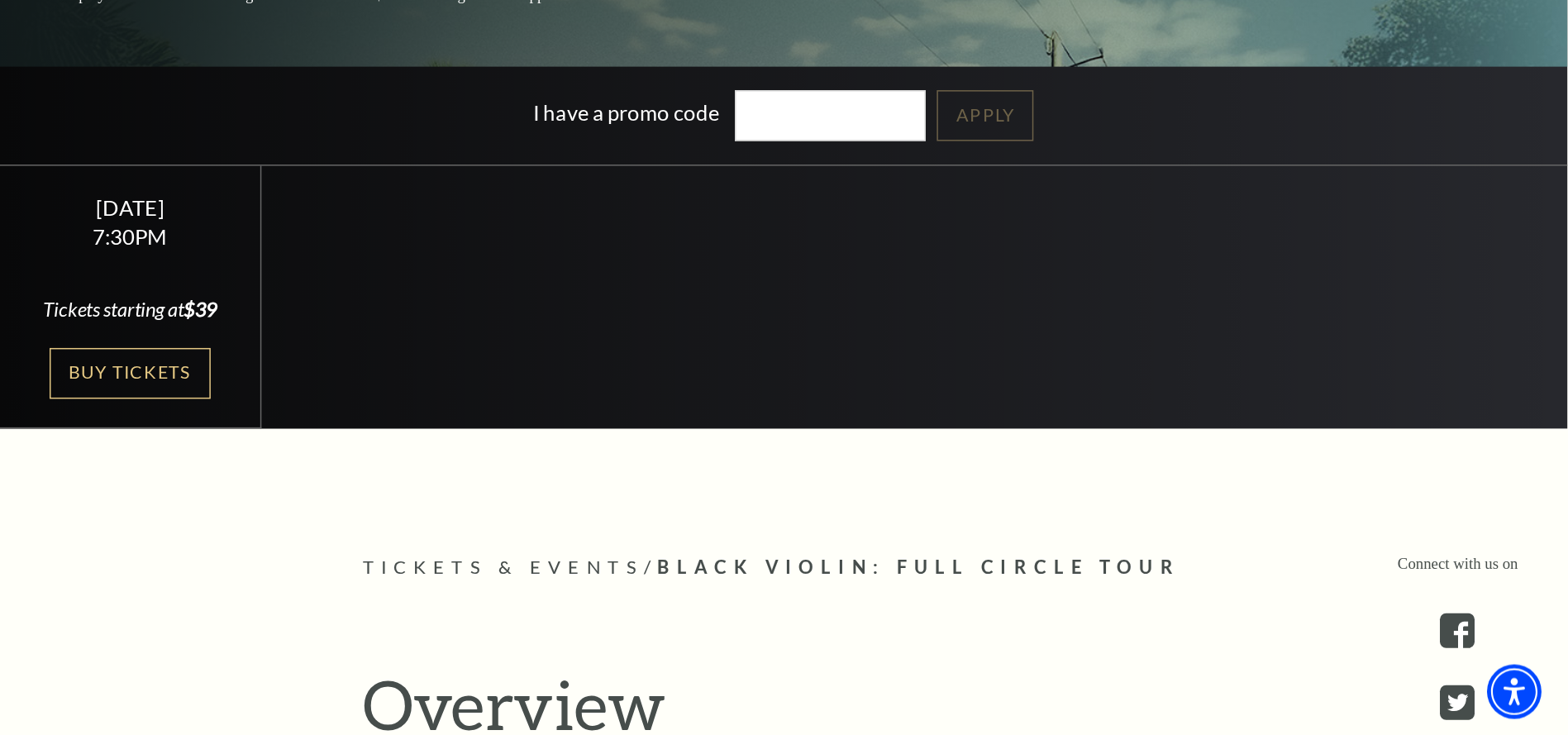 scroll, scrollTop: 331, scrollLeft: 0, axis: vertical 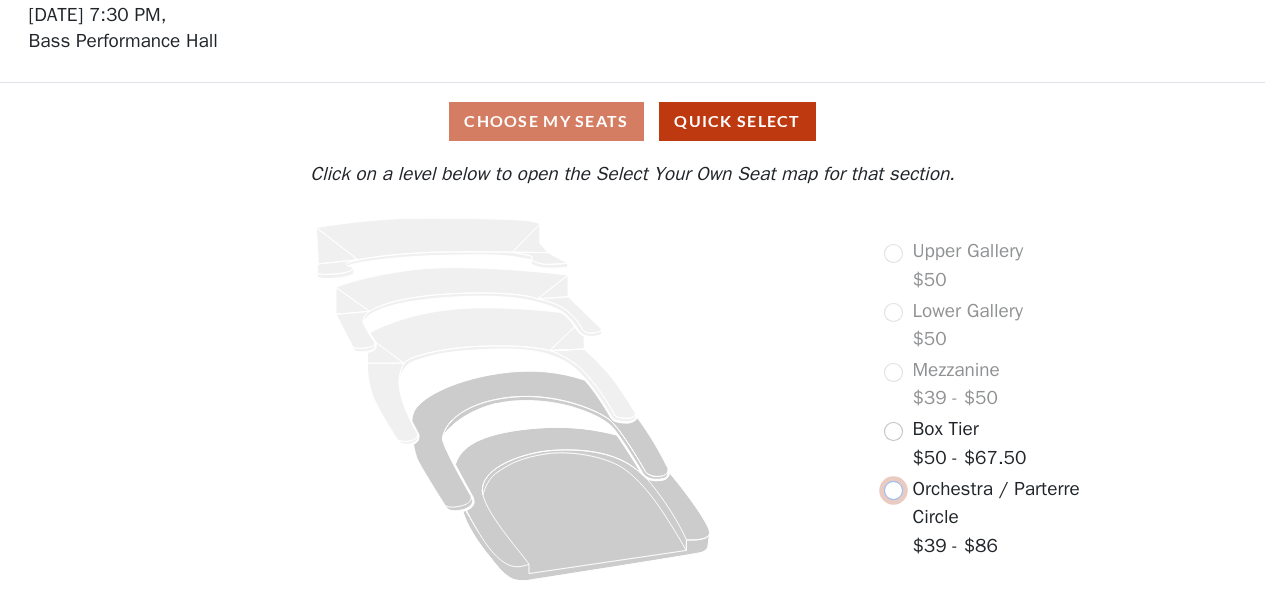 click at bounding box center [893, 490] 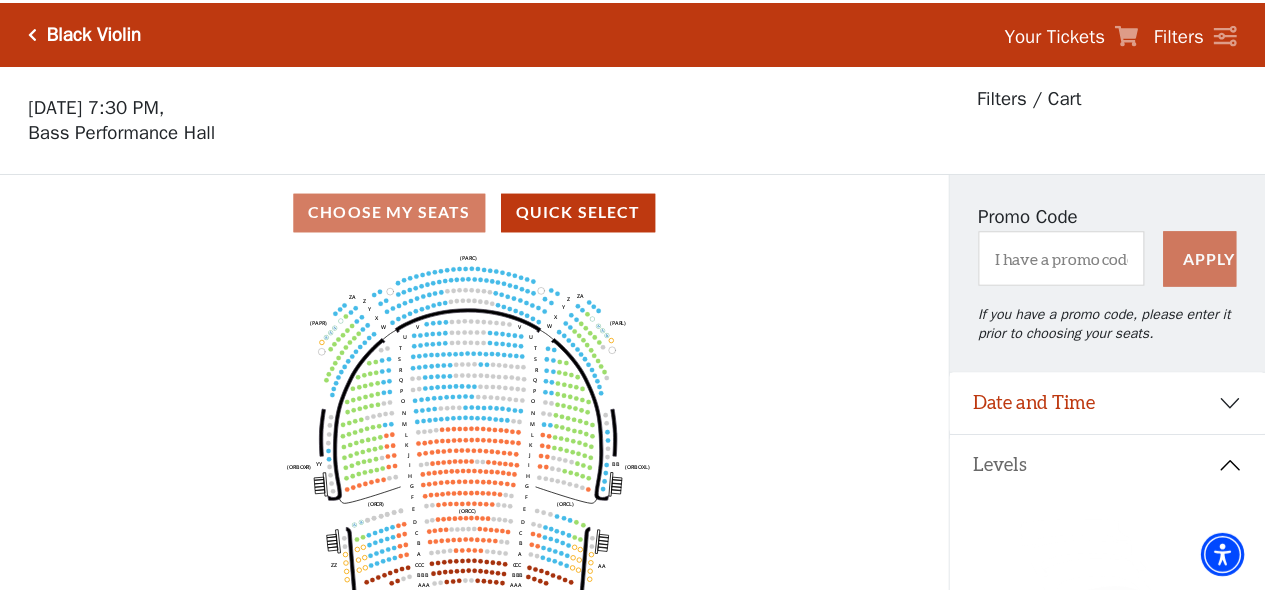scroll, scrollTop: 93, scrollLeft: 0, axis: vertical 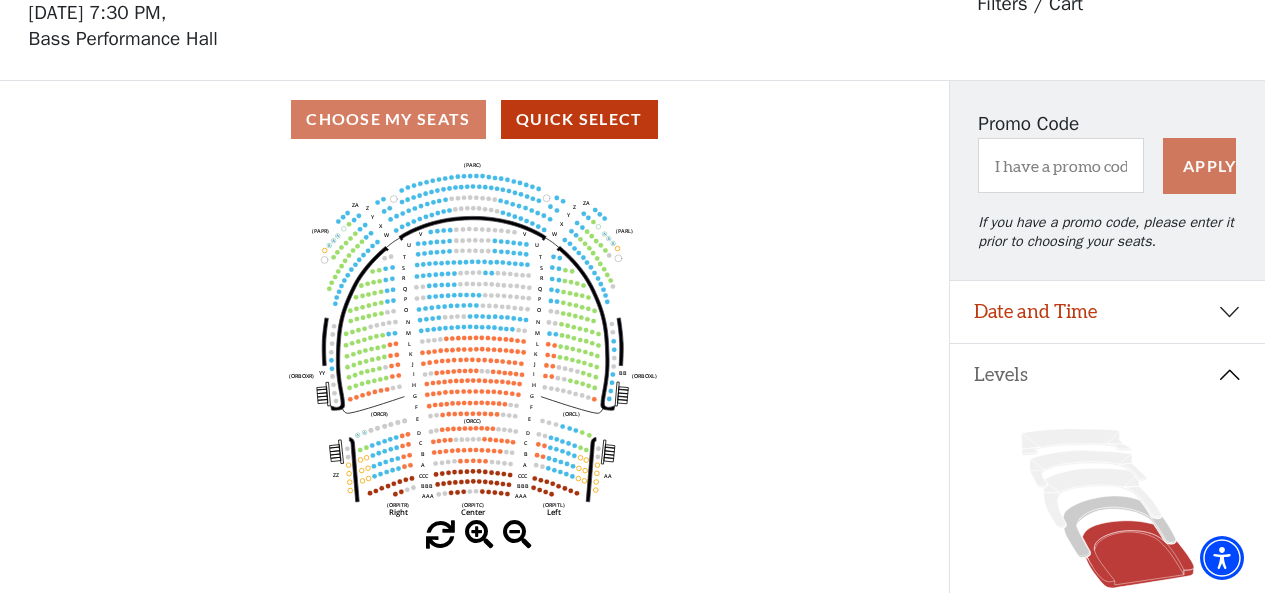 click on "Levels" at bounding box center [1107, 375] 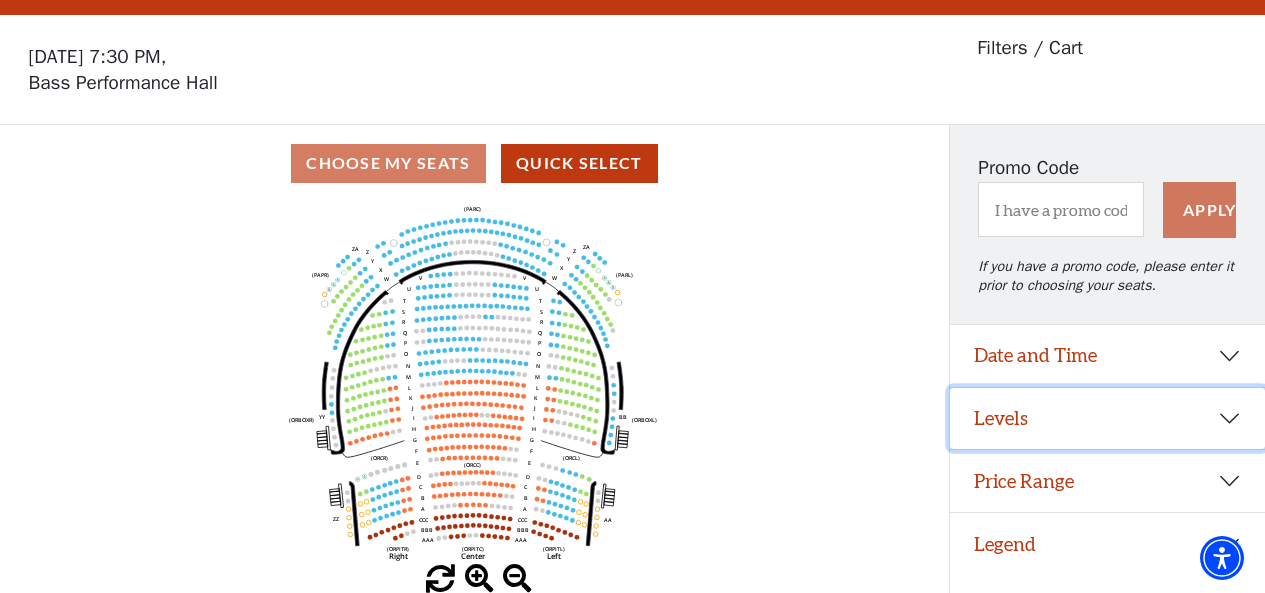 scroll, scrollTop: 49, scrollLeft: 0, axis: vertical 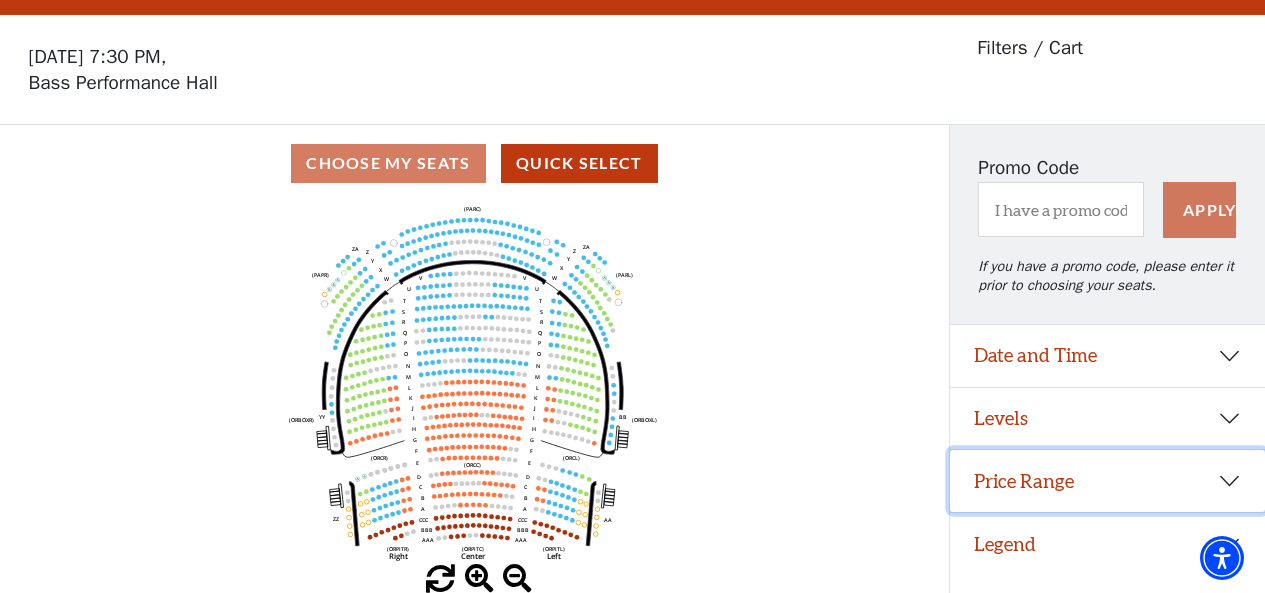 click on "Price Range" at bounding box center [1107, 481] 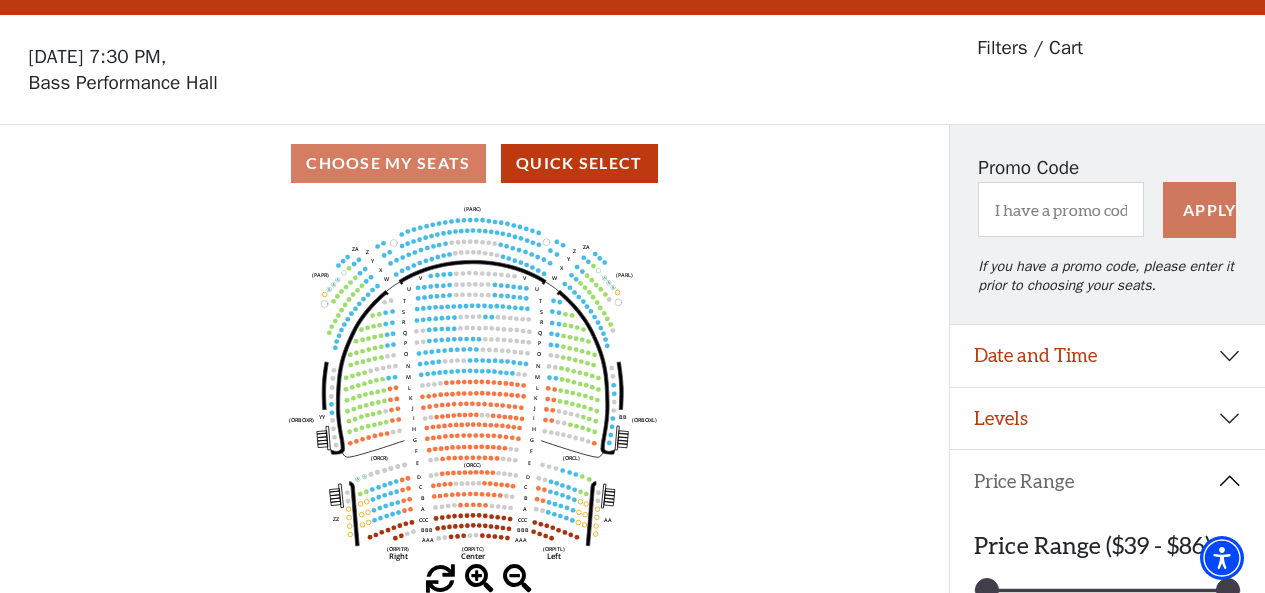 scroll, scrollTop: 131, scrollLeft: 0, axis: vertical 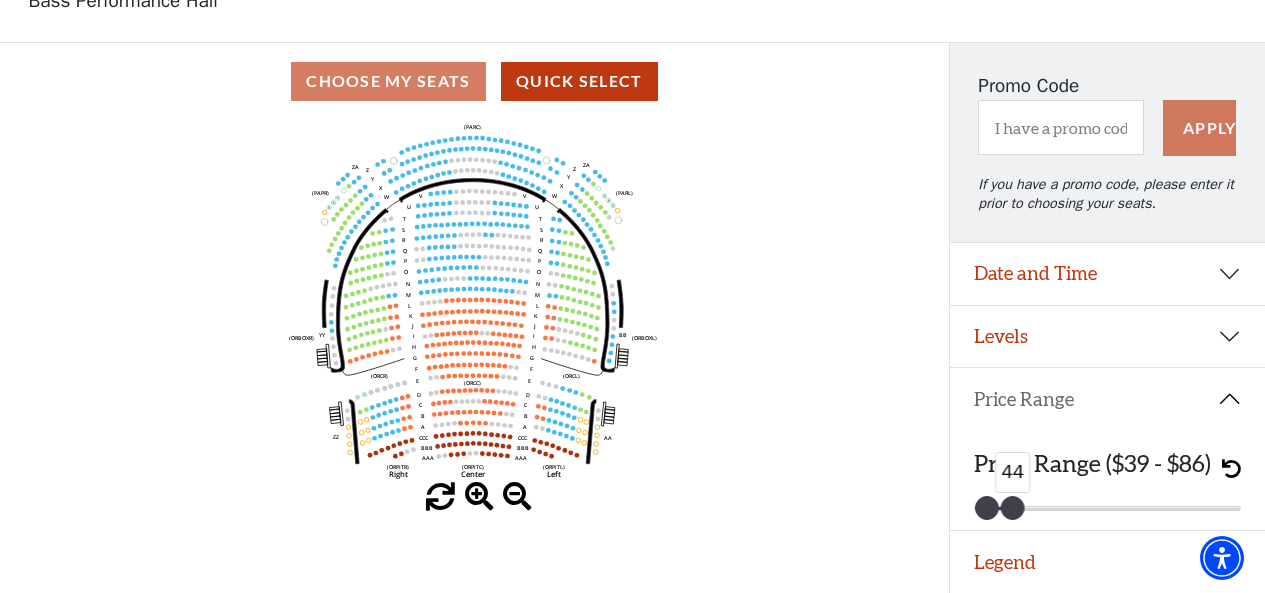 drag, startPoint x: 1223, startPoint y: 507, endPoint x: 1010, endPoint y: 526, distance: 213.84573 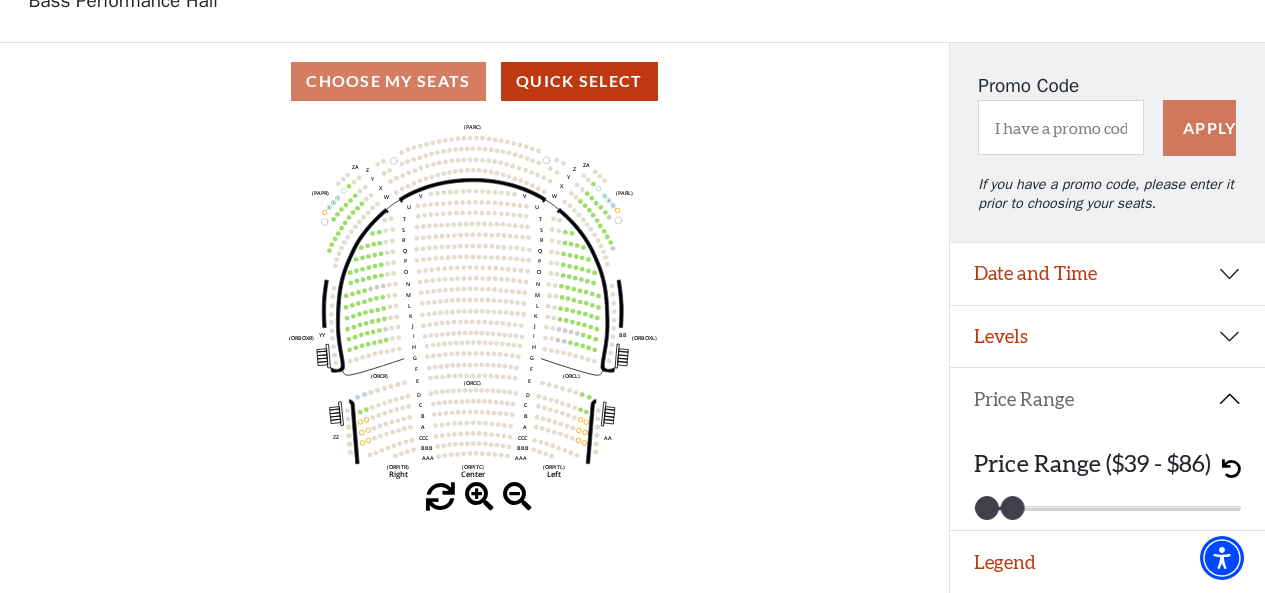 click at bounding box center (479, 497) 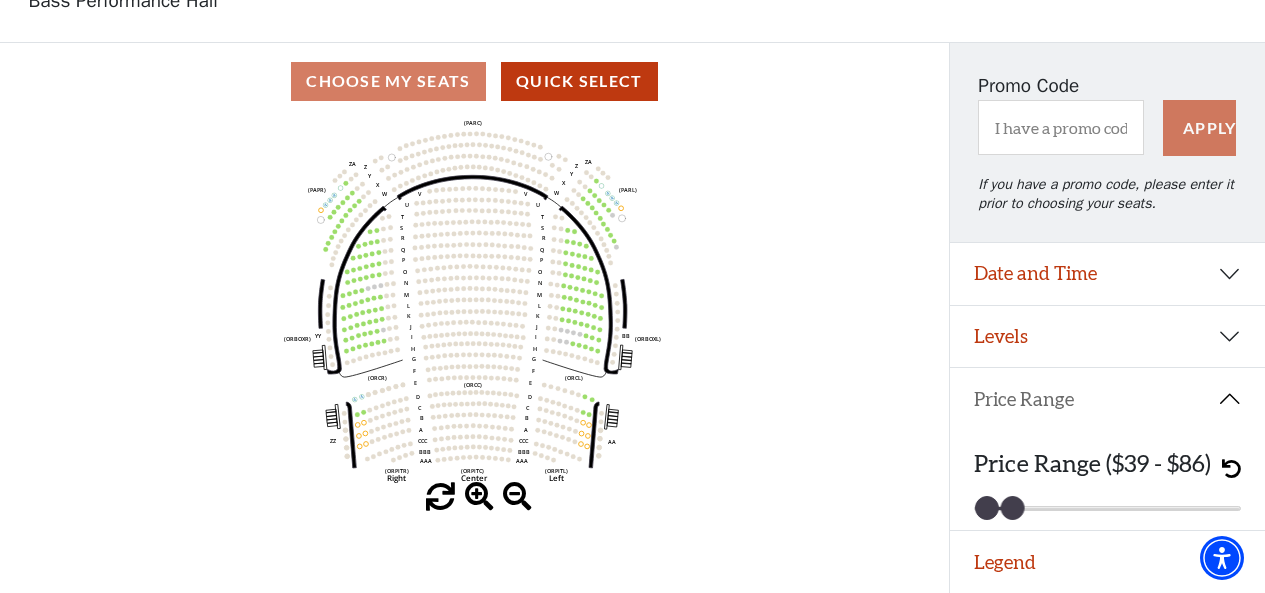click at bounding box center (479, 497) 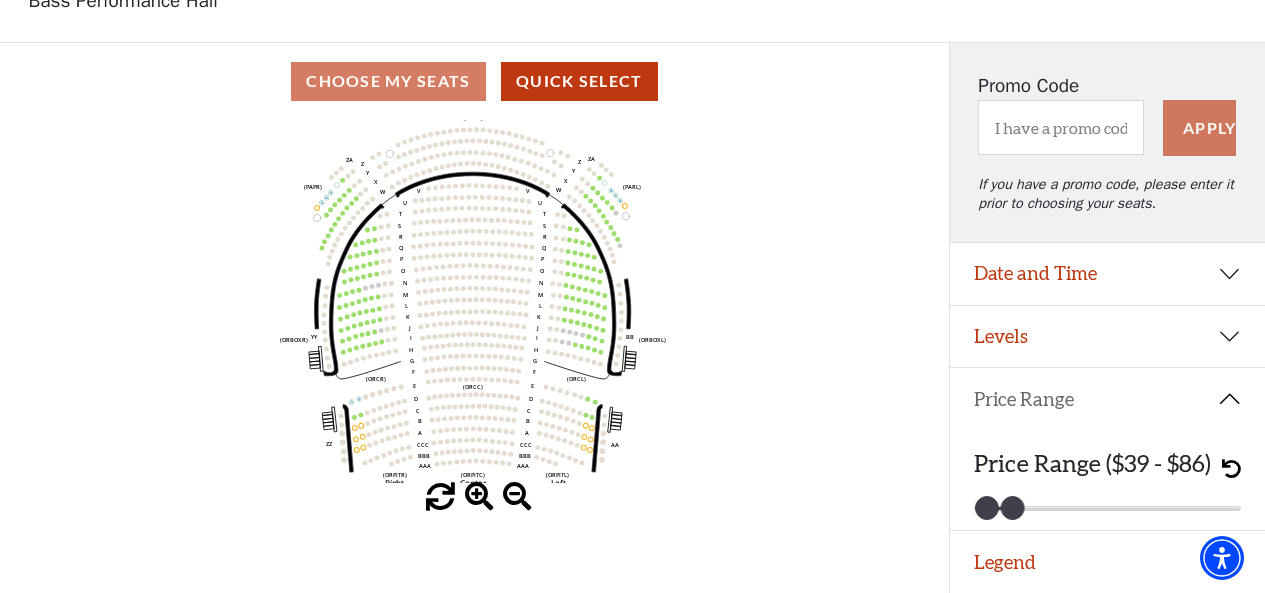 click at bounding box center [479, 497] 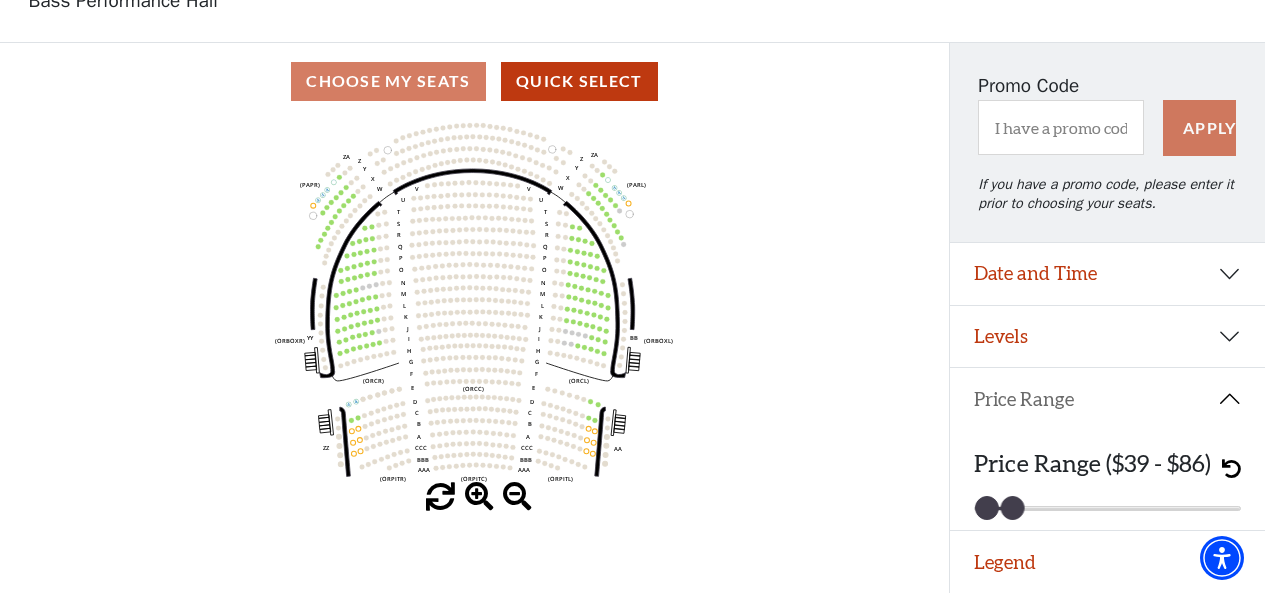 click at bounding box center (479, 497) 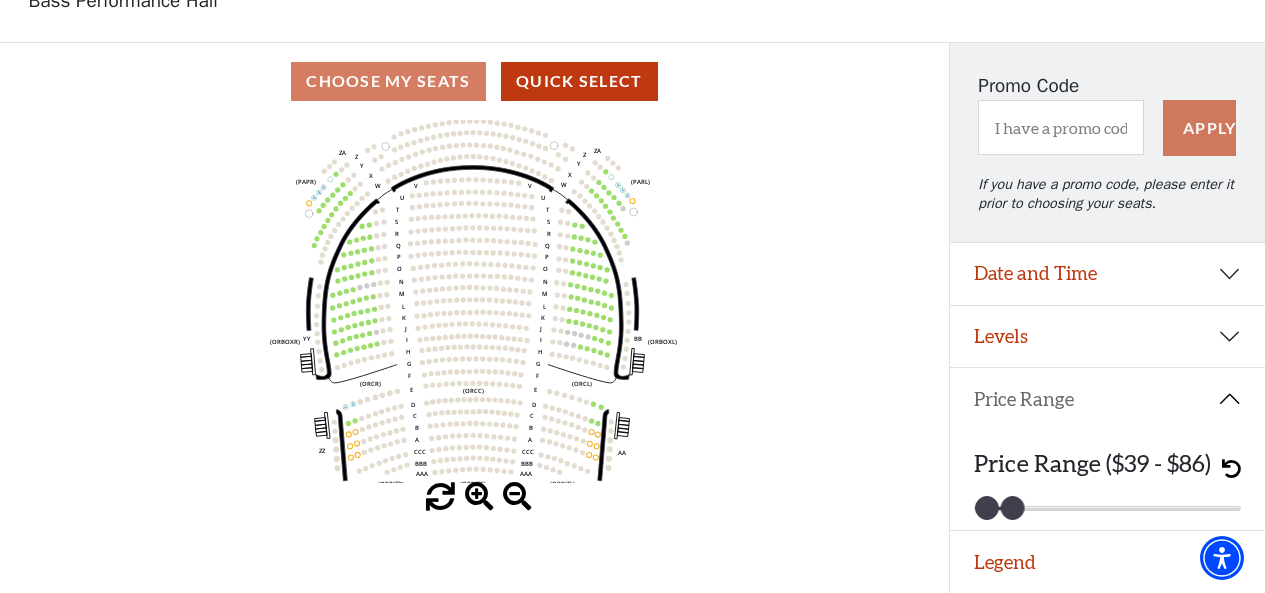 click at bounding box center [479, 497] 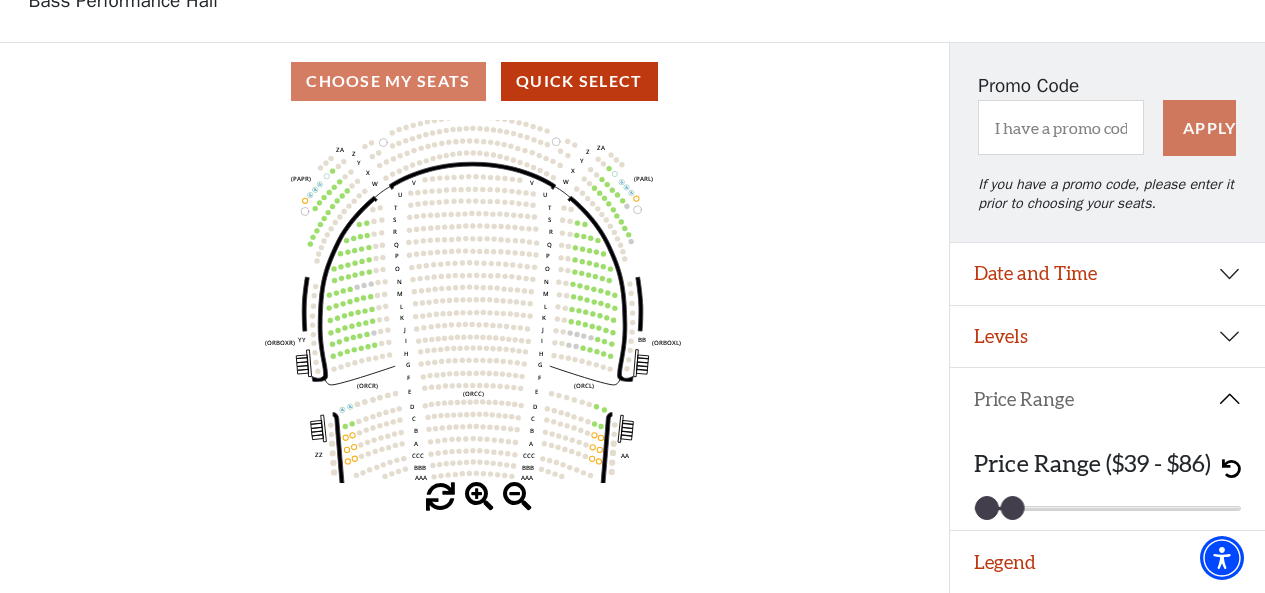 click at bounding box center (479, 497) 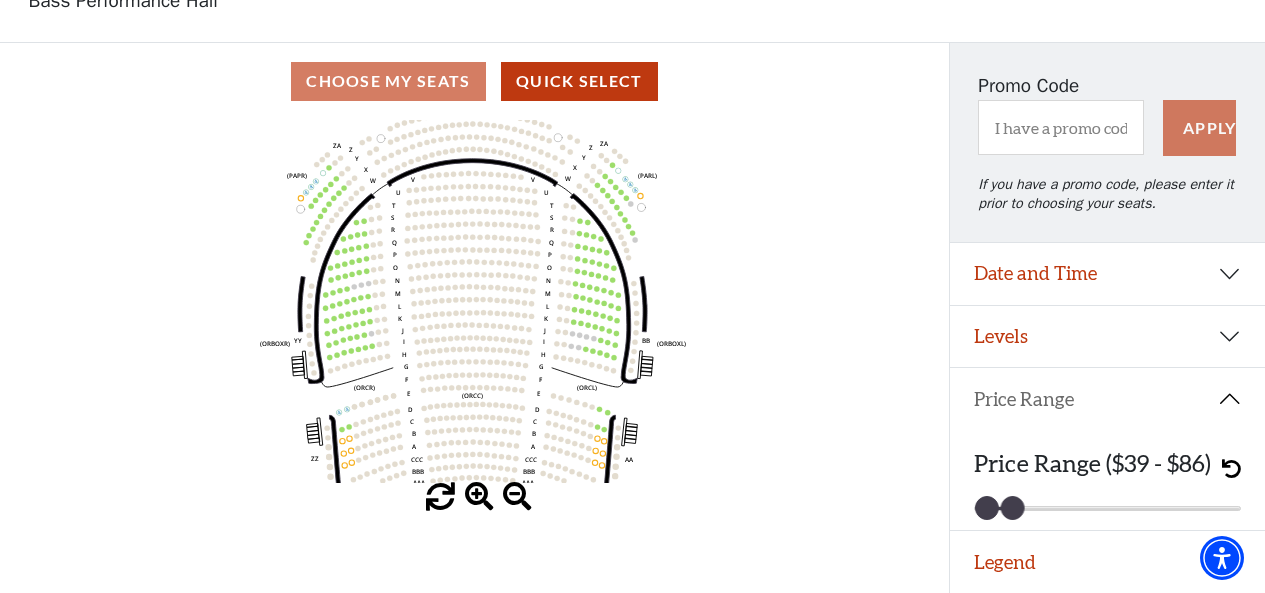 click at bounding box center (479, 497) 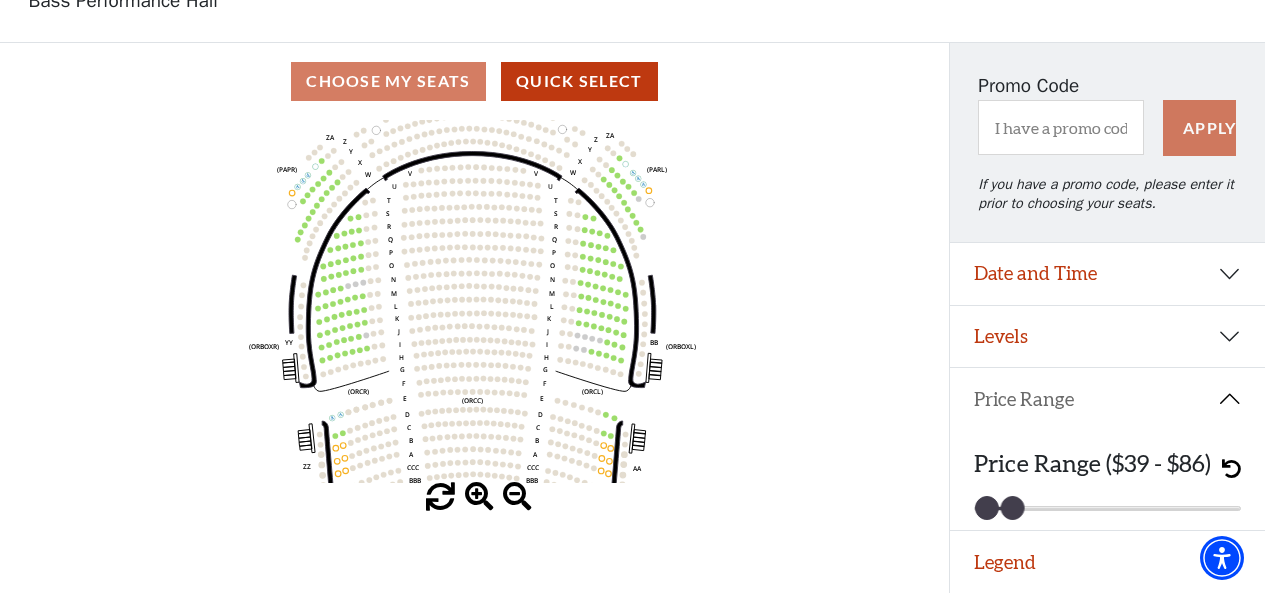 click at bounding box center (479, 497) 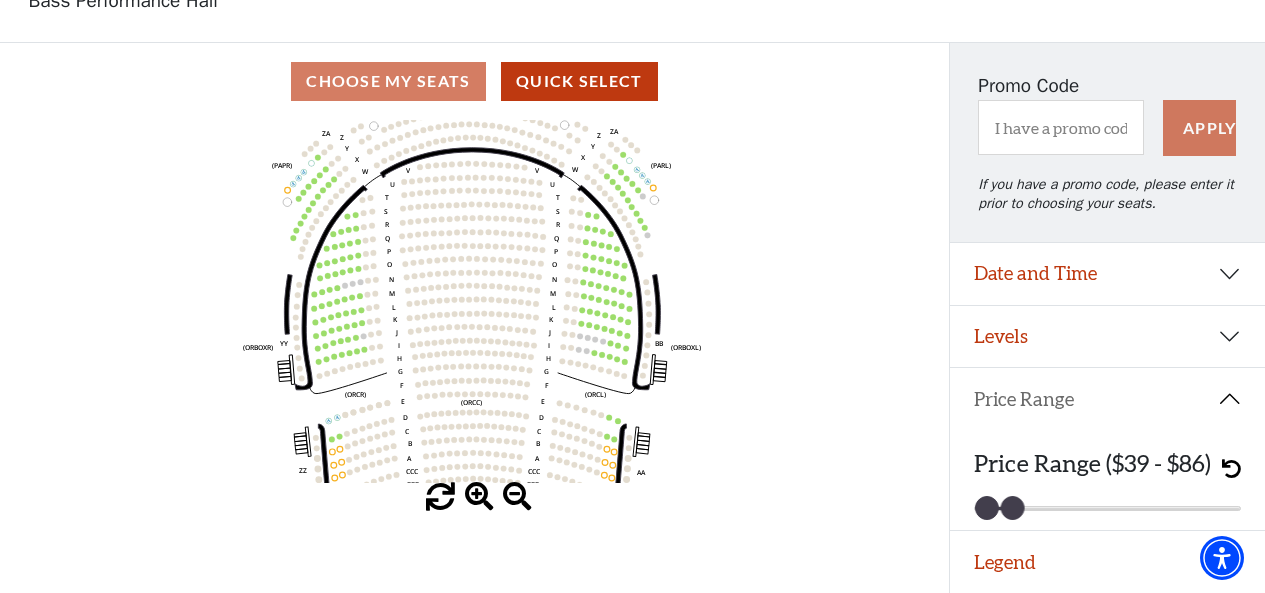 click at bounding box center [479, 497] 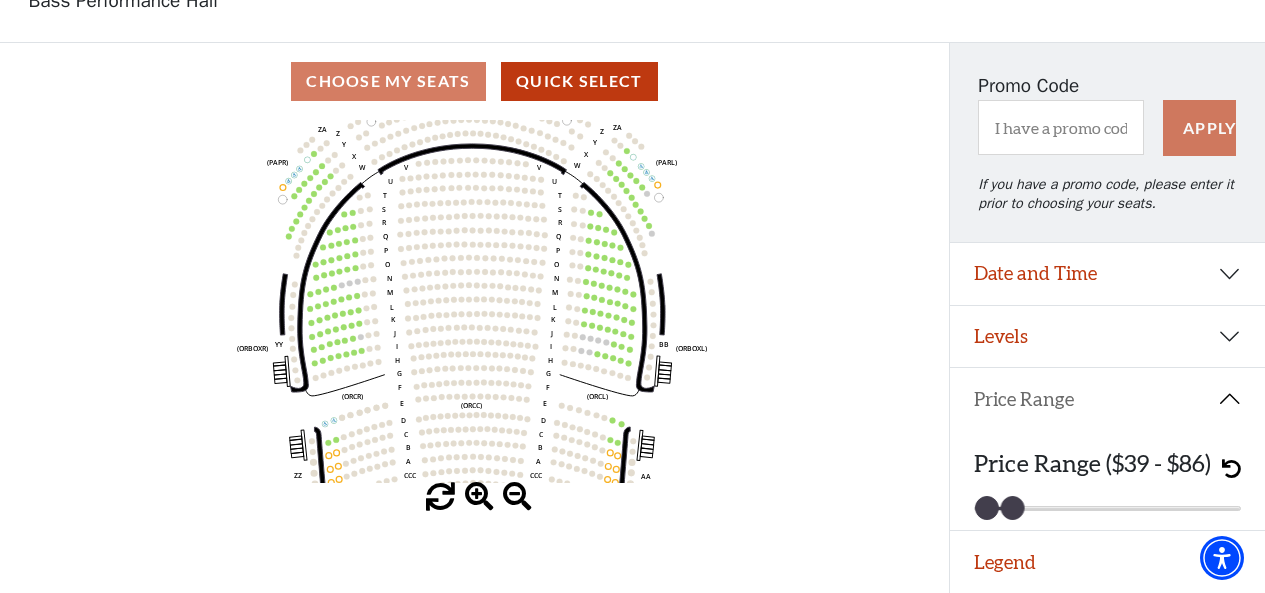 click at bounding box center (479, 497) 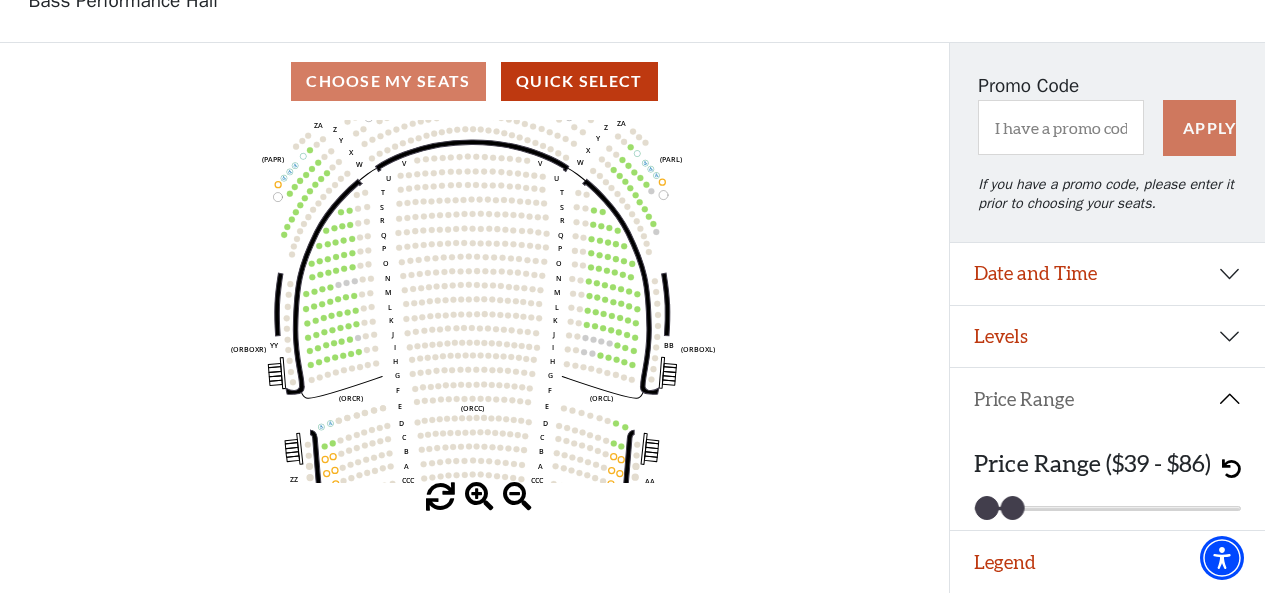 click at bounding box center (479, 497) 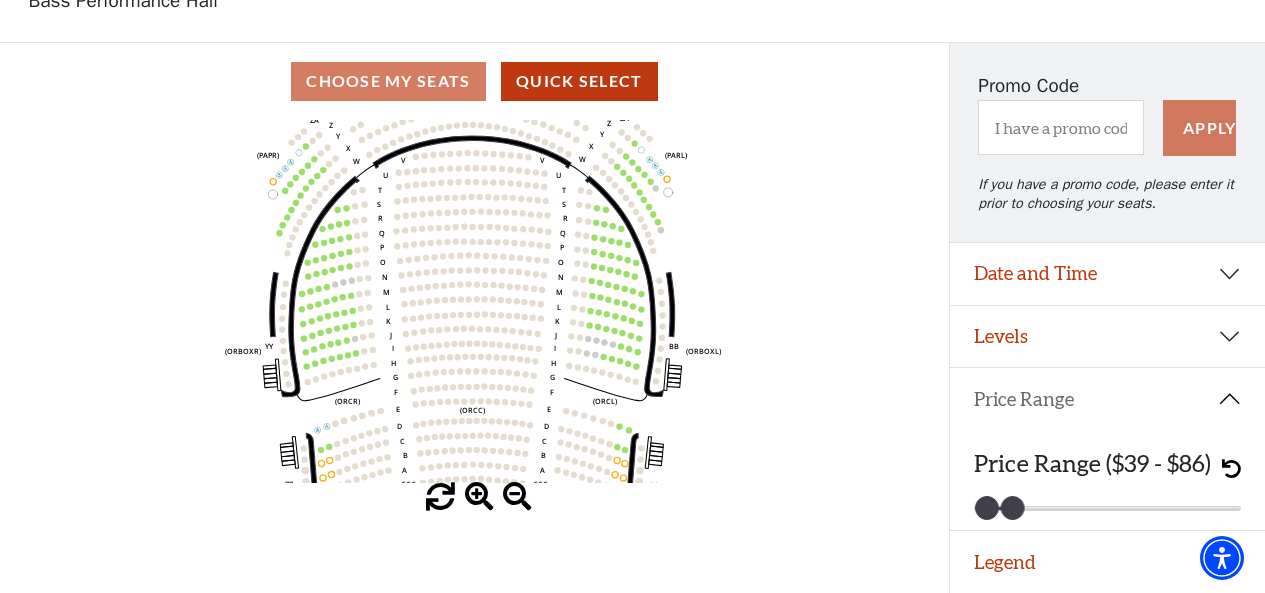 click at bounding box center (479, 497) 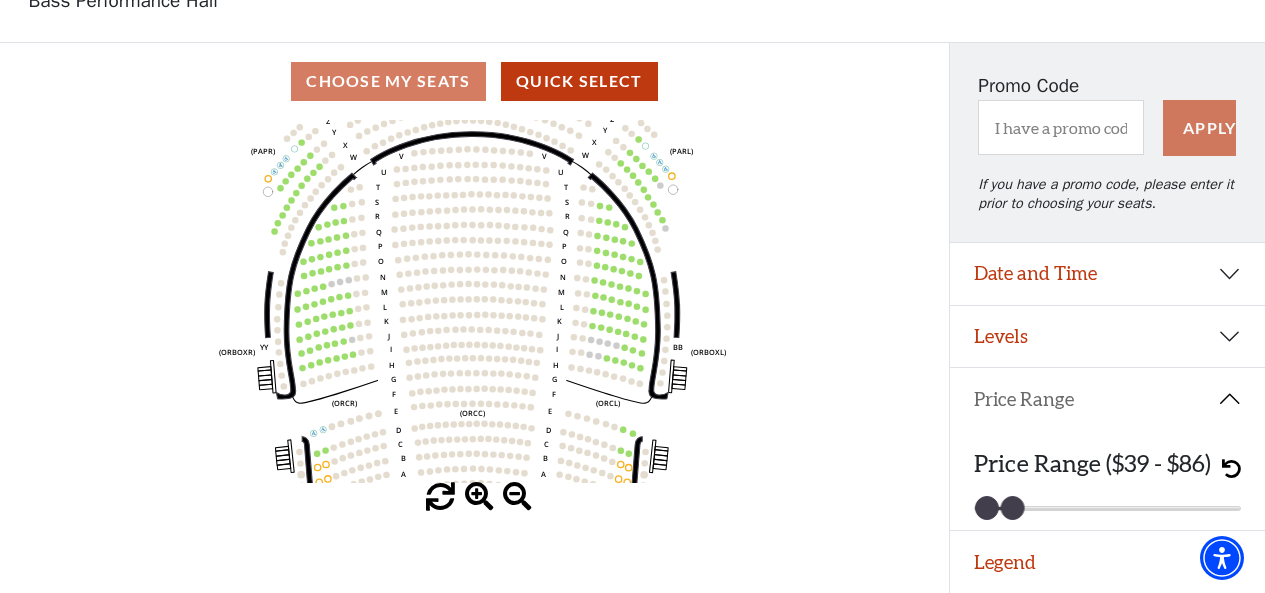 click at bounding box center (479, 497) 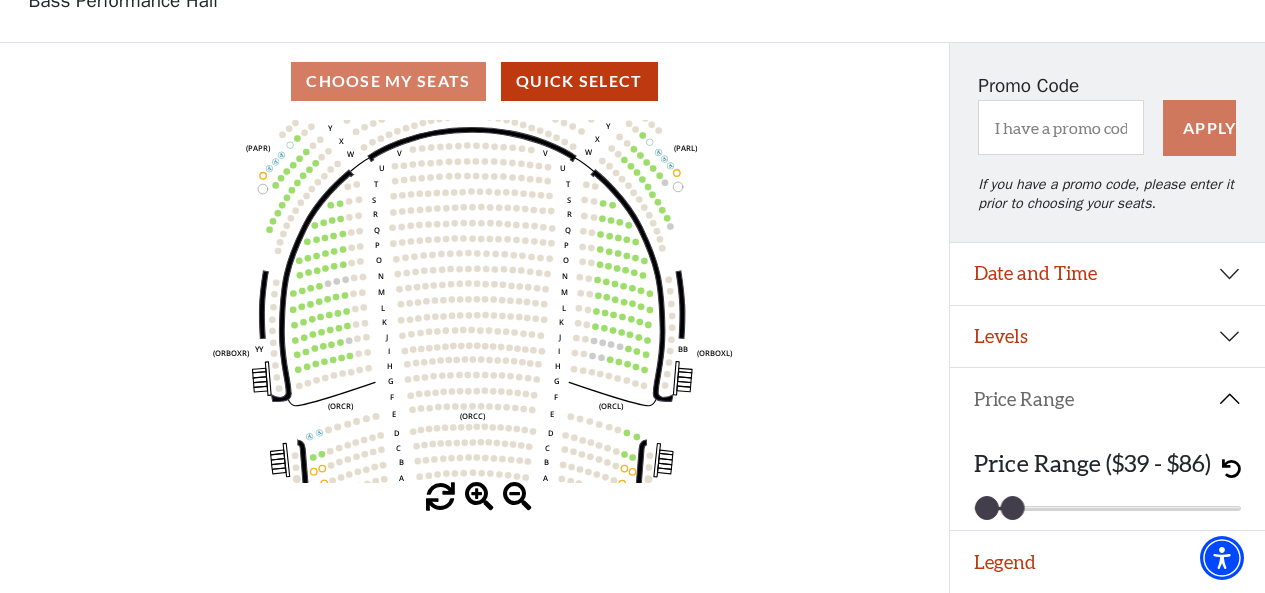 click at bounding box center [479, 497] 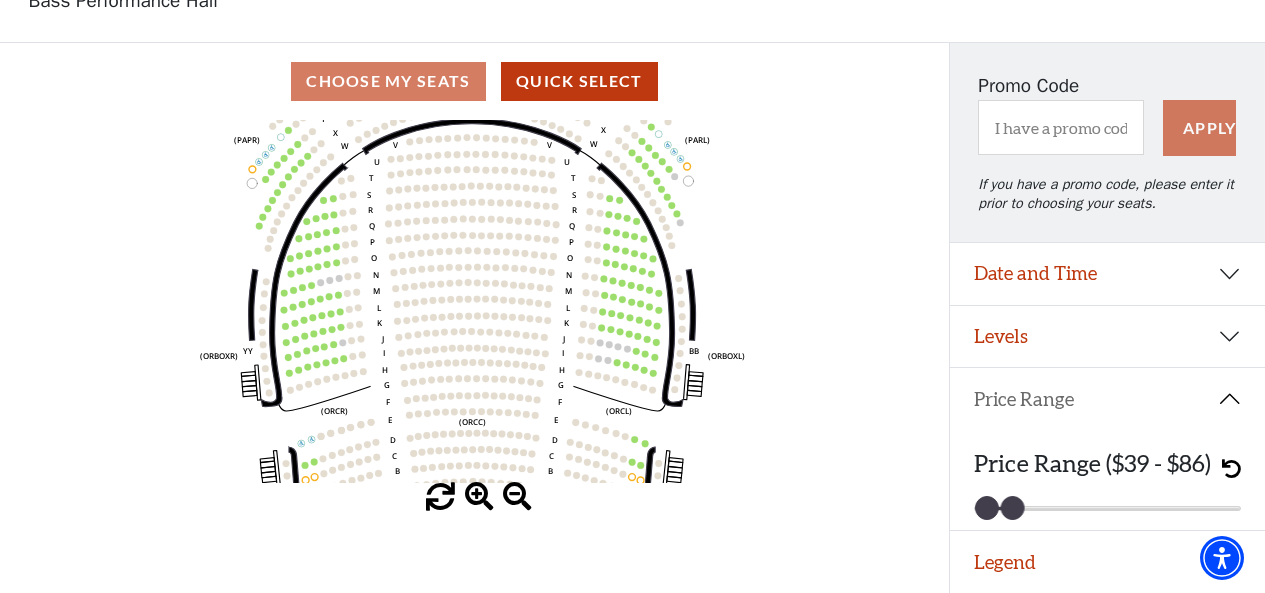 click at bounding box center (479, 497) 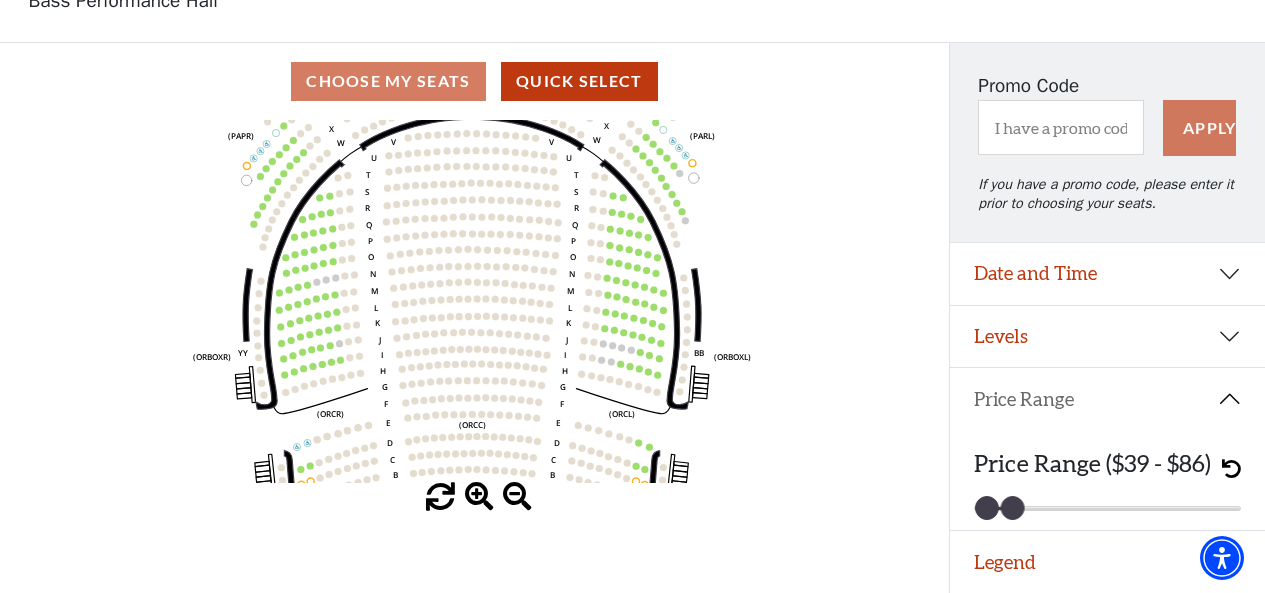 click at bounding box center (479, 497) 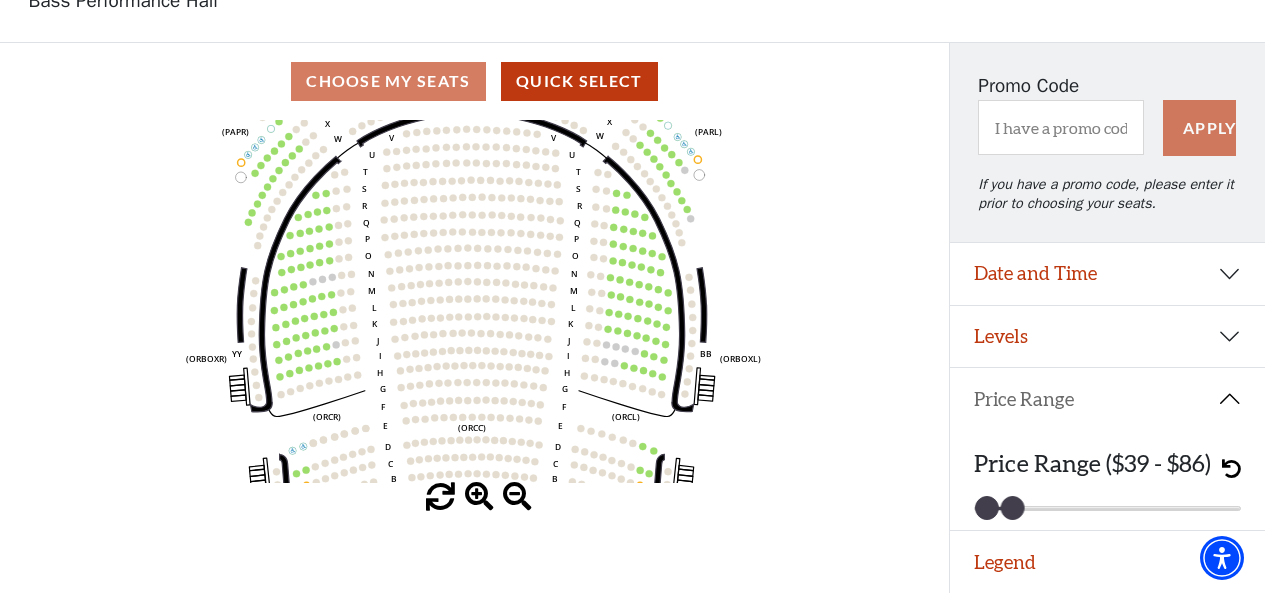click at bounding box center (479, 497) 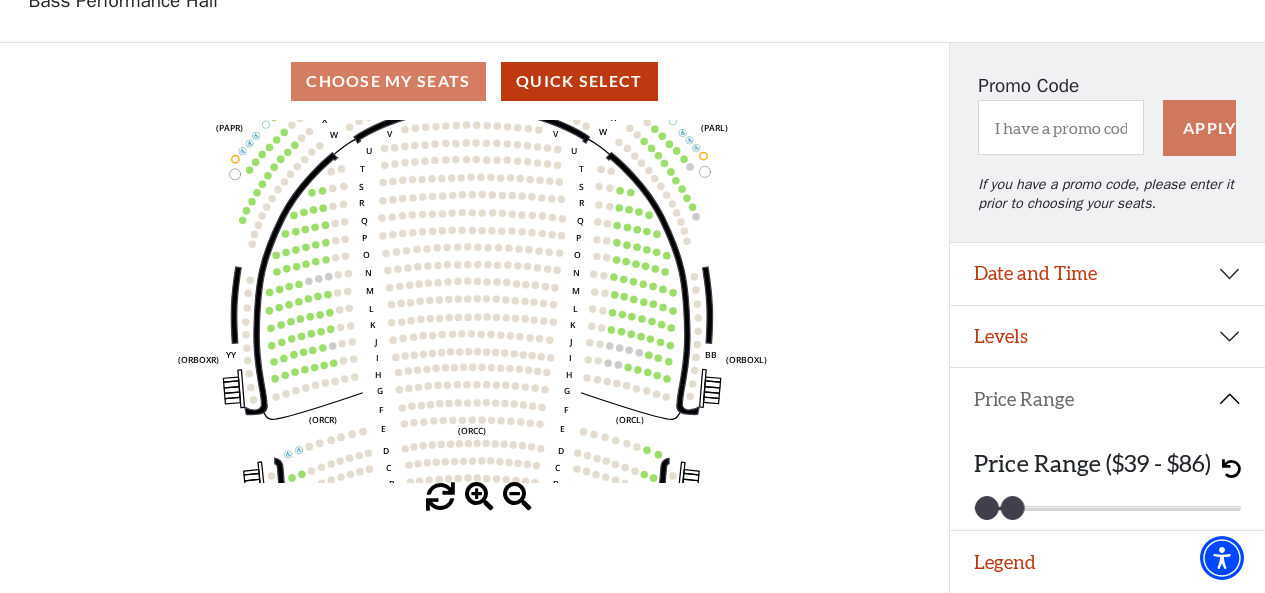 click at bounding box center (479, 497) 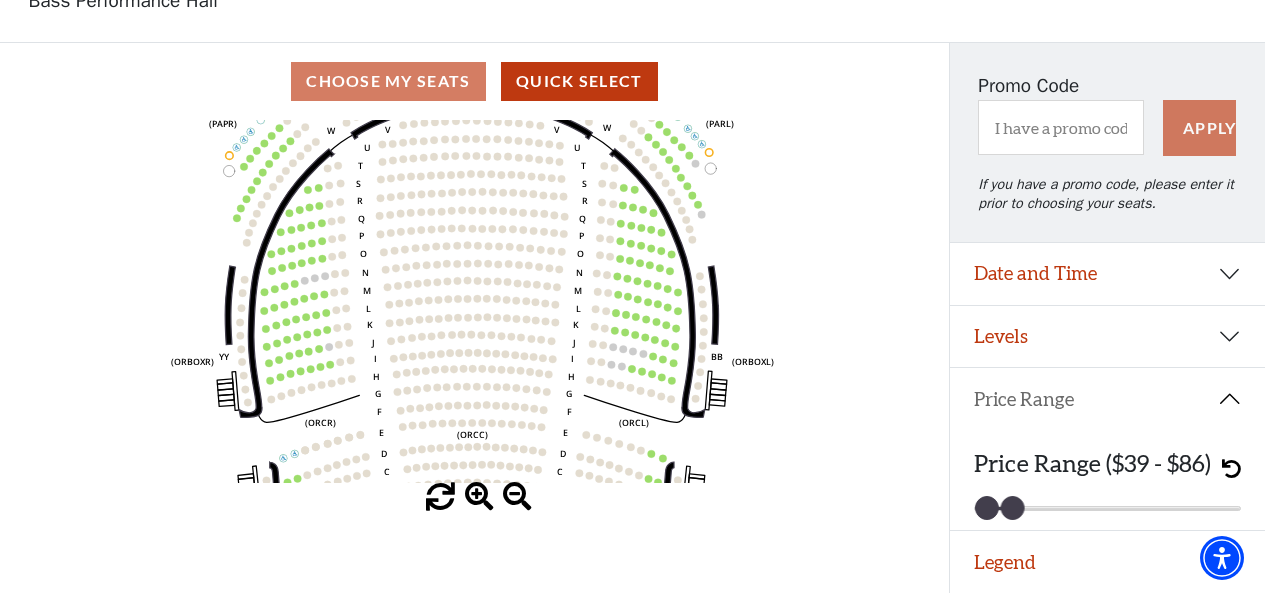 click at bounding box center (479, 497) 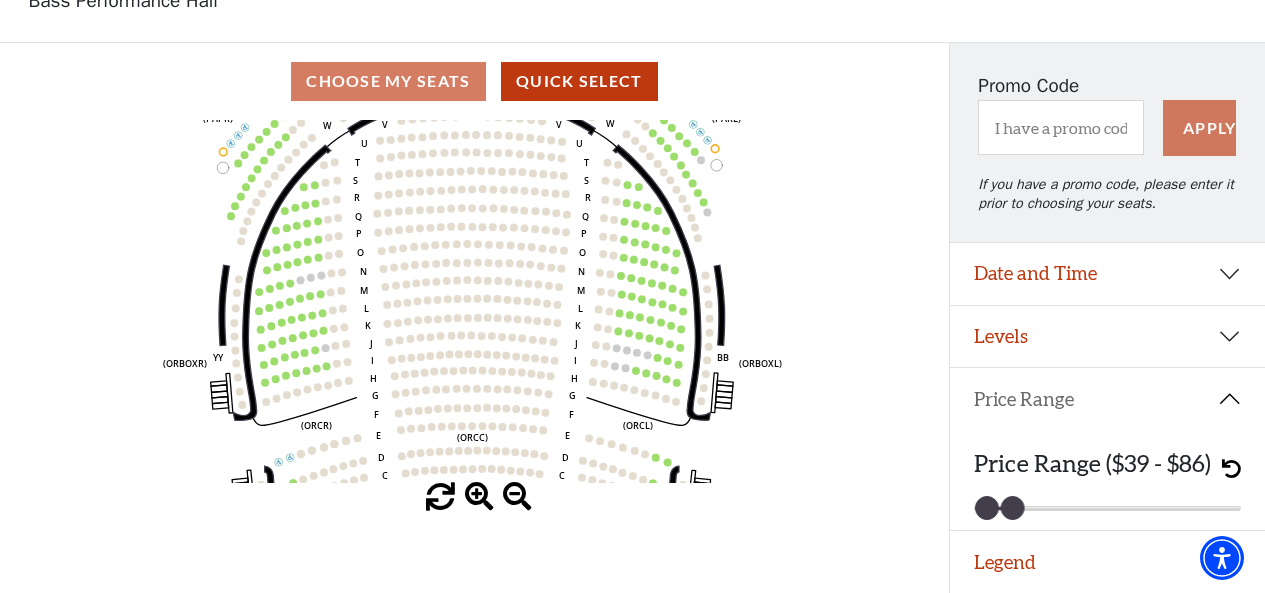 click at bounding box center (479, 497) 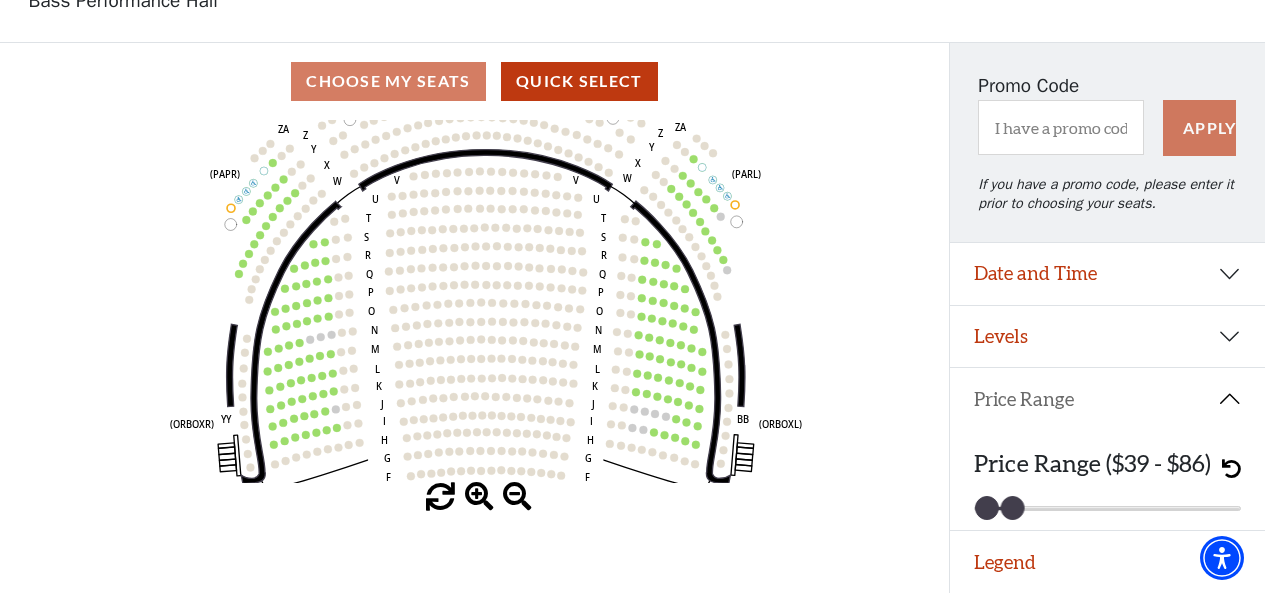 drag, startPoint x: 340, startPoint y: 415, endPoint x: 355, endPoint y: 482, distance: 68.65858 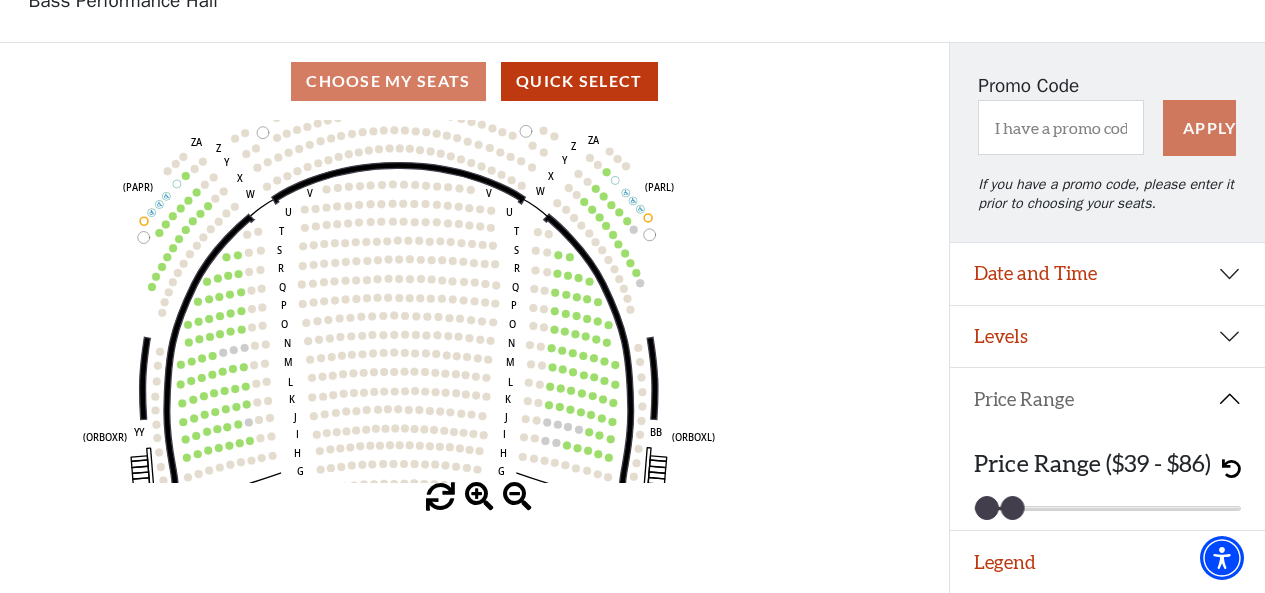 drag, startPoint x: 449, startPoint y: 314, endPoint x: 362, endPoint y: 327, distance: 87.965904 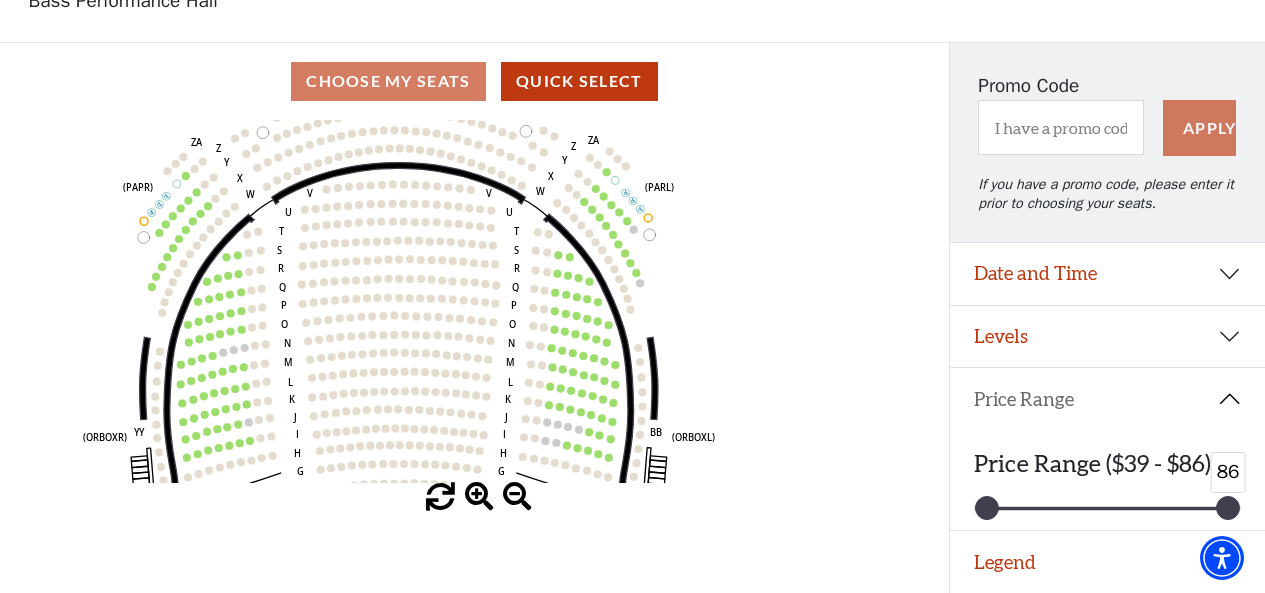 drag, startPoint x: 1025, startPoint y: 508, endPoint x: 1278, endPoint y: 508, distance: 253 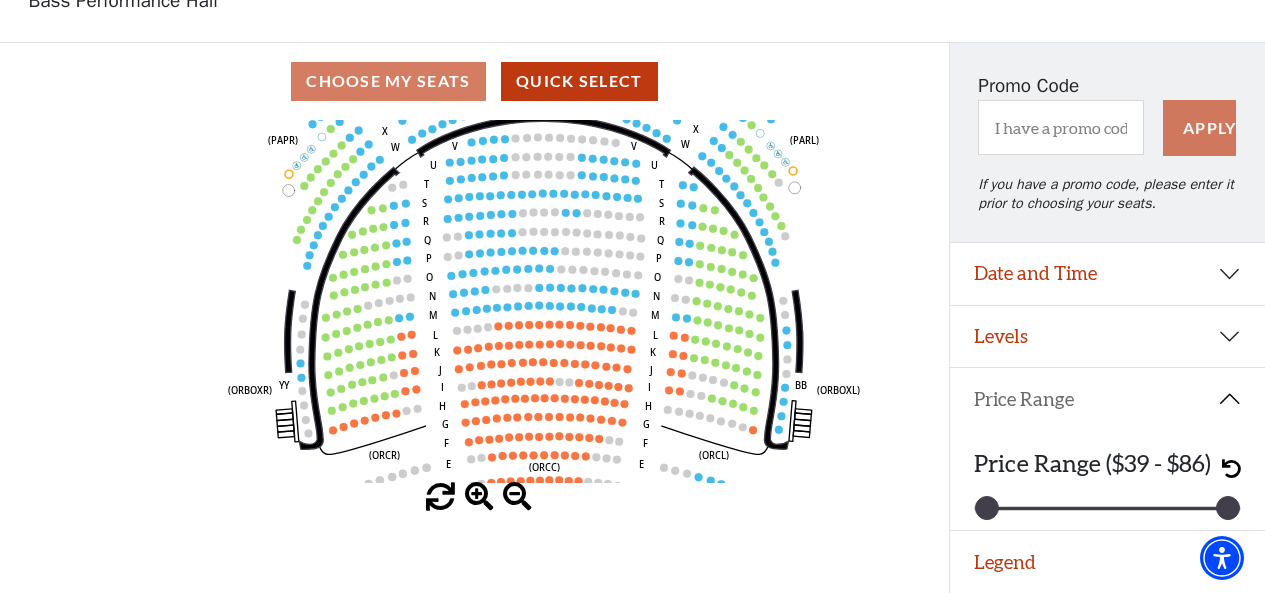 drag, startPoint x: 720, startPoint y: 329, endPoint x: 865, endPoint y: 282, distance: 152.42703 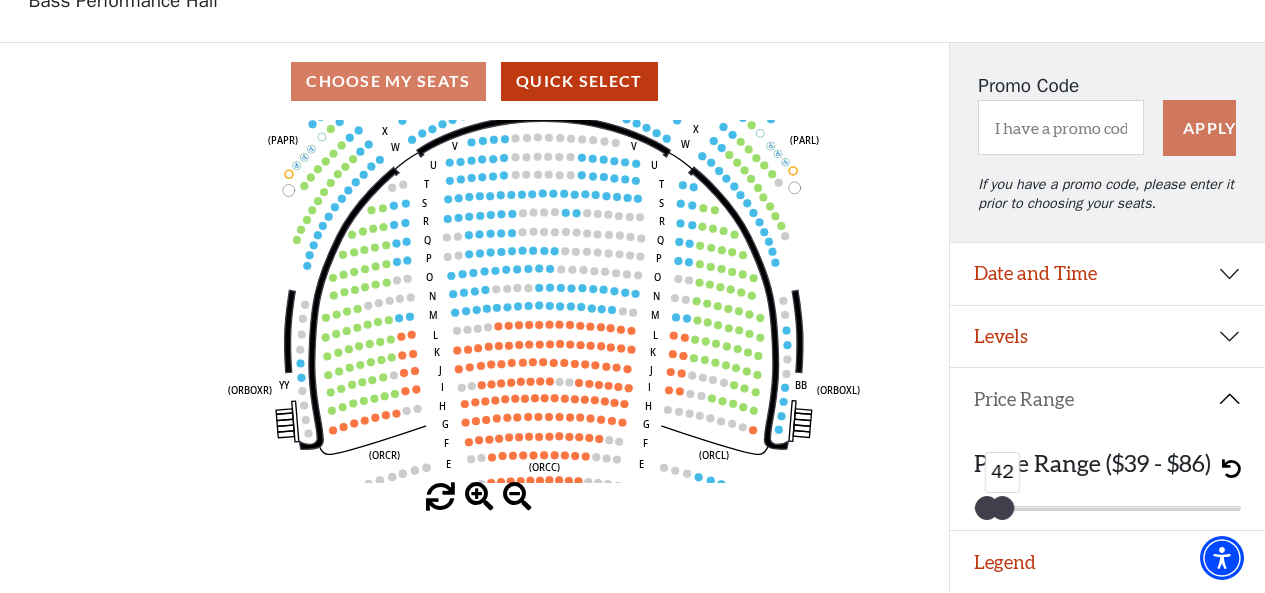 drag, startPoint x: 1224, startPoint y: 512, endPoint x: 999, endPoint y: 518, distance: 225.07999 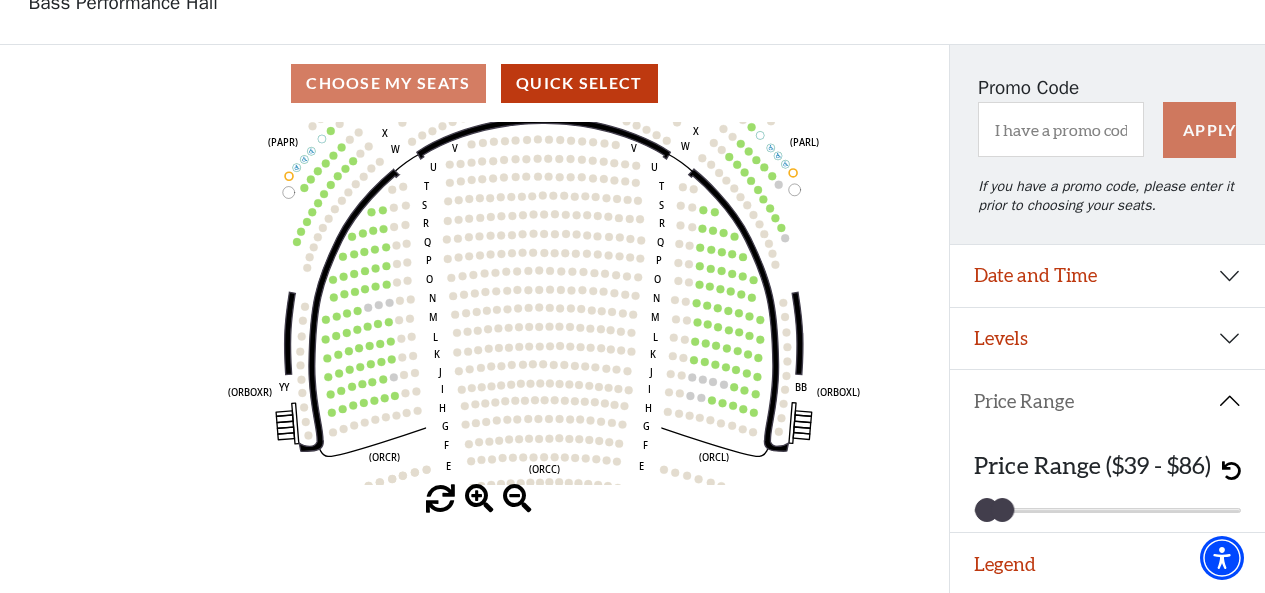 scroll, scrollTop: 131, scrollLeft: 0, axis: vertical 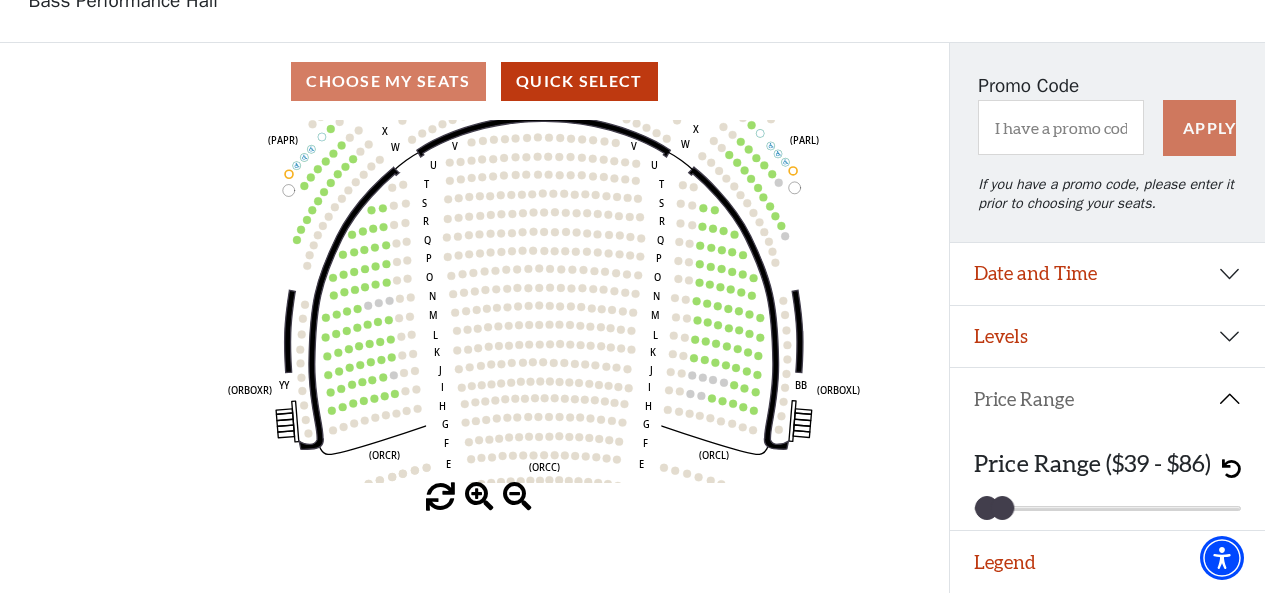 click at bounding box center (1002, 508) 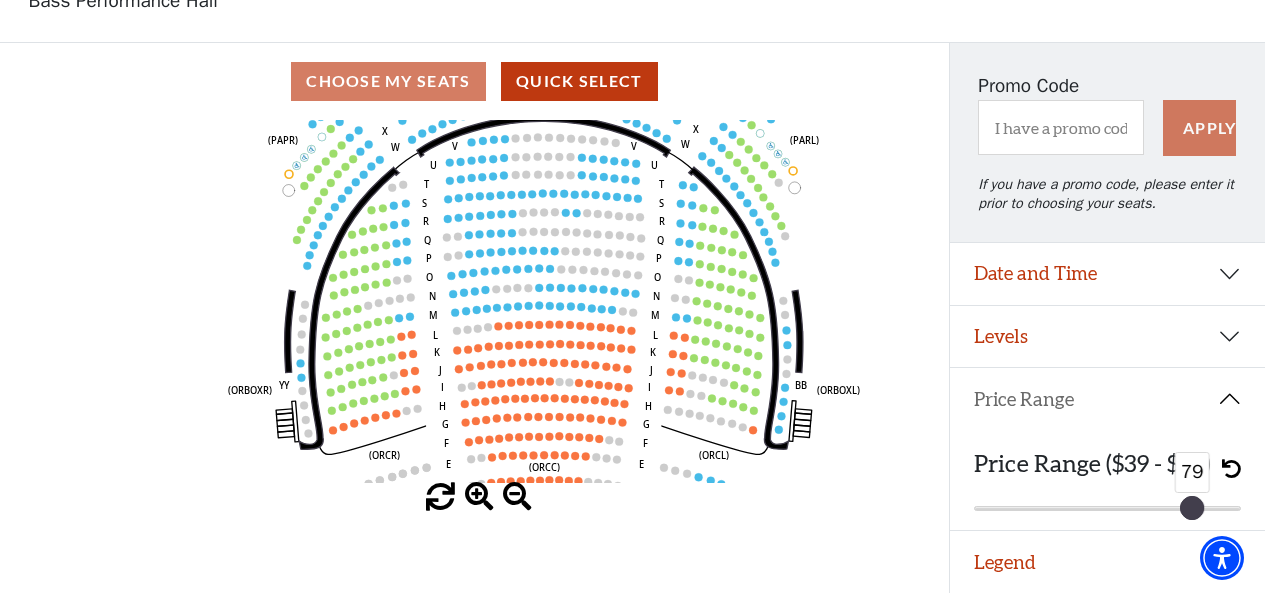 drag, startPoint x: 998, startPoint y: 506, endPoint x: 1263, endPoint y: 509, distance: 265.01697 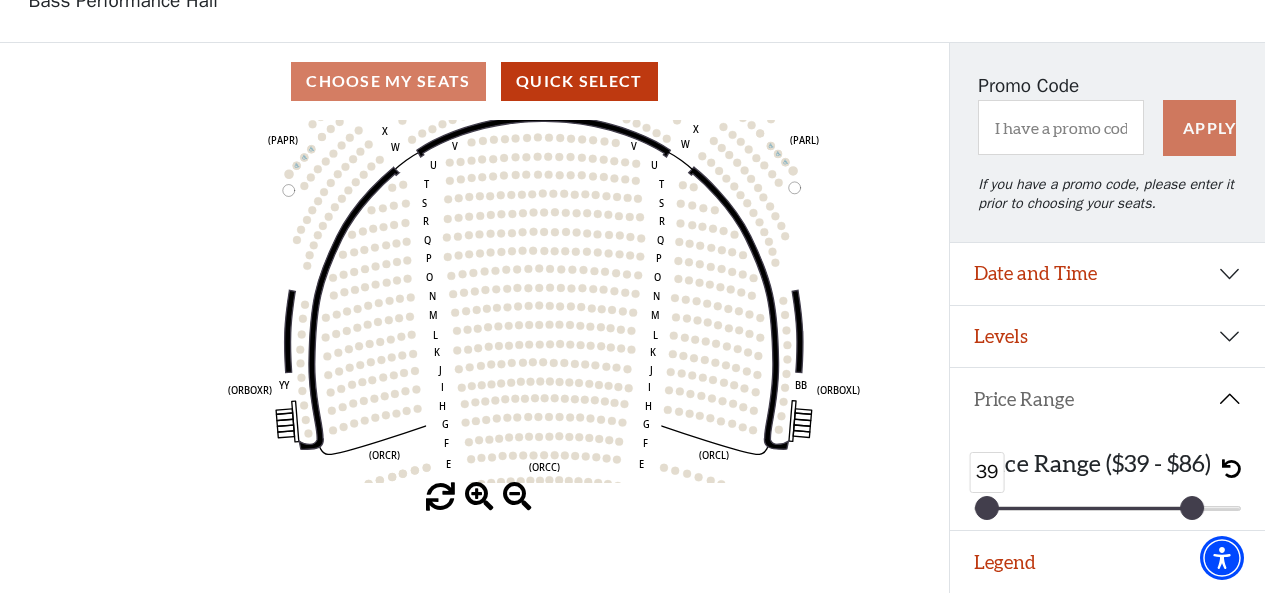 drag, startPoint x: 1183, startPoint y: 510, endPoint x: 955, endPoint y: 513, distance: 228.01973 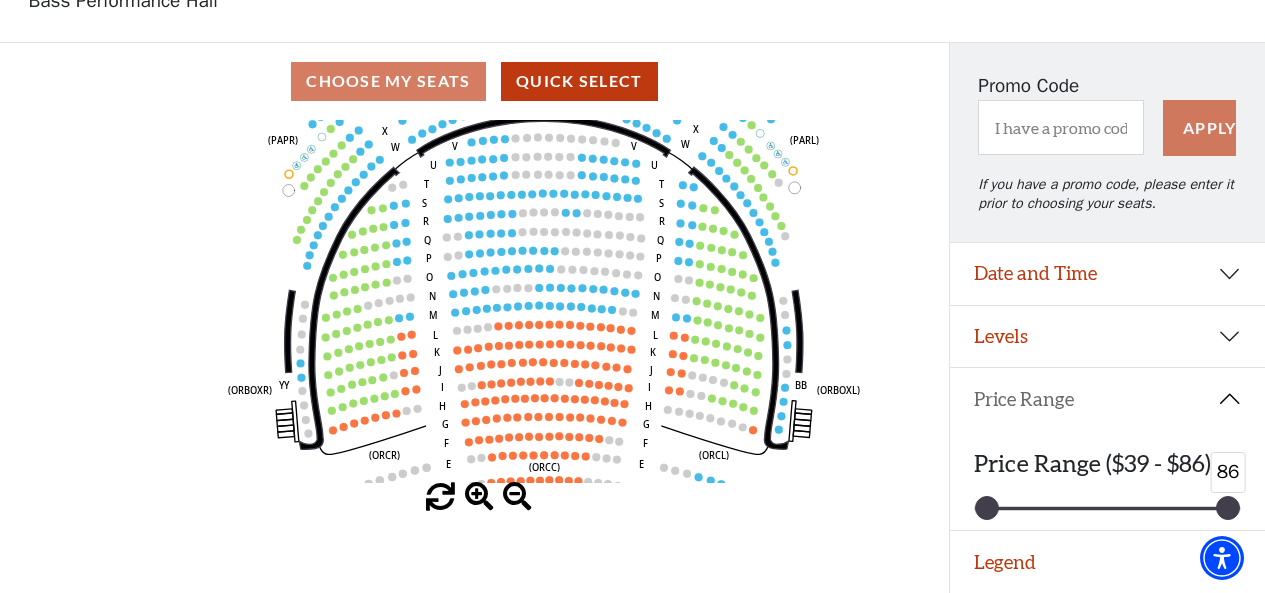 drag, startPoint x: 1200, startPoint y: 508, endPoint x: 1258, endPoint y: 509, distance: 58.00862 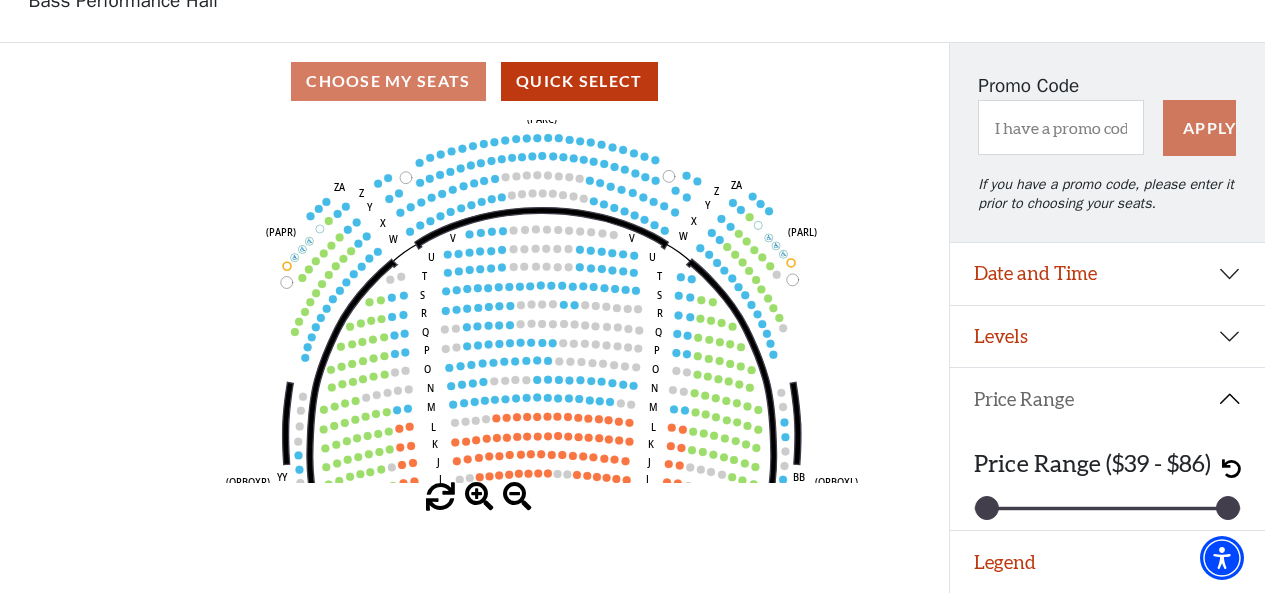 drag, startPoint x: 142, startPoint y: 269, endPoint x: 171, endPoint y: 364, distance: 99.32774 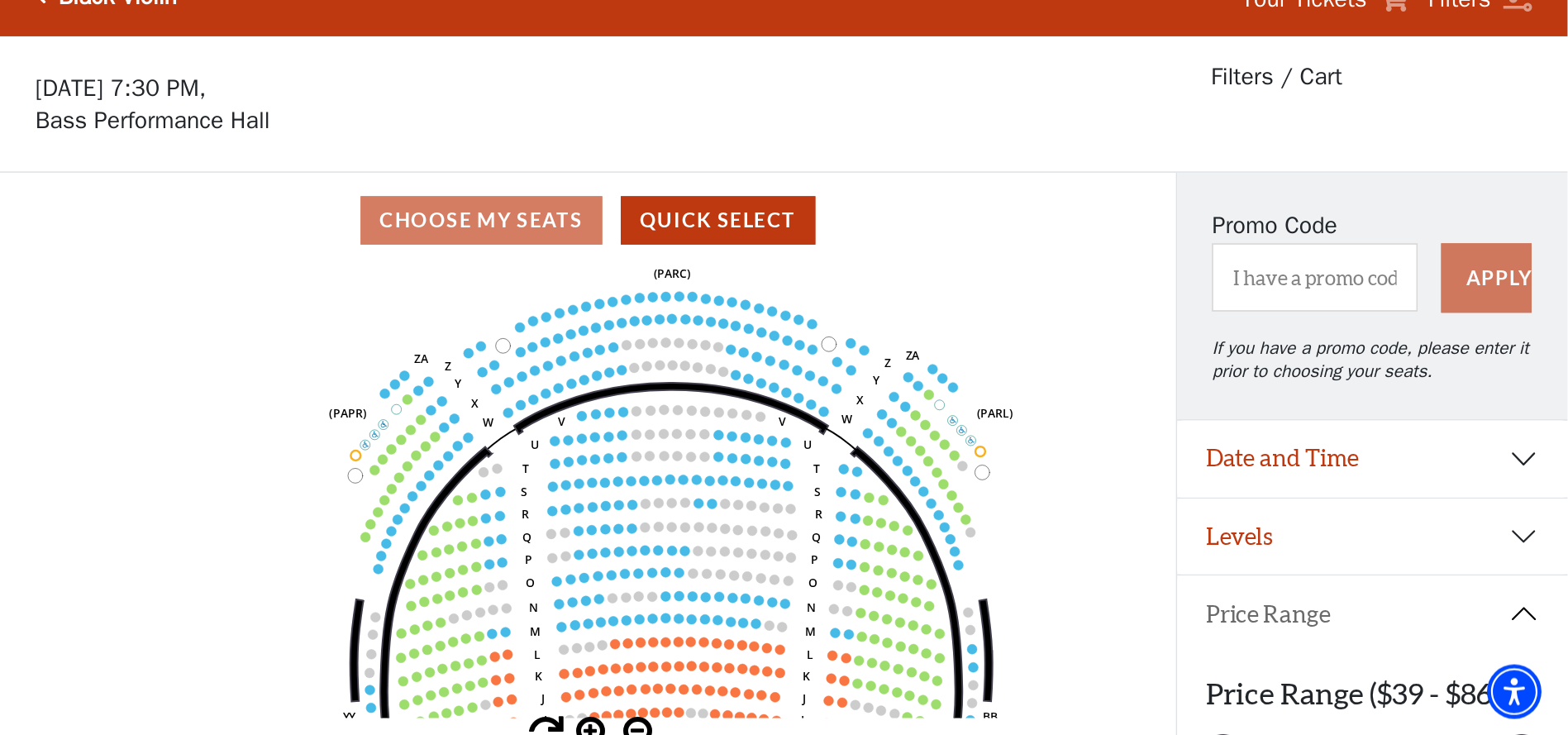 scroll, scrollTop: 0, scrollLeft: 0, axis: both 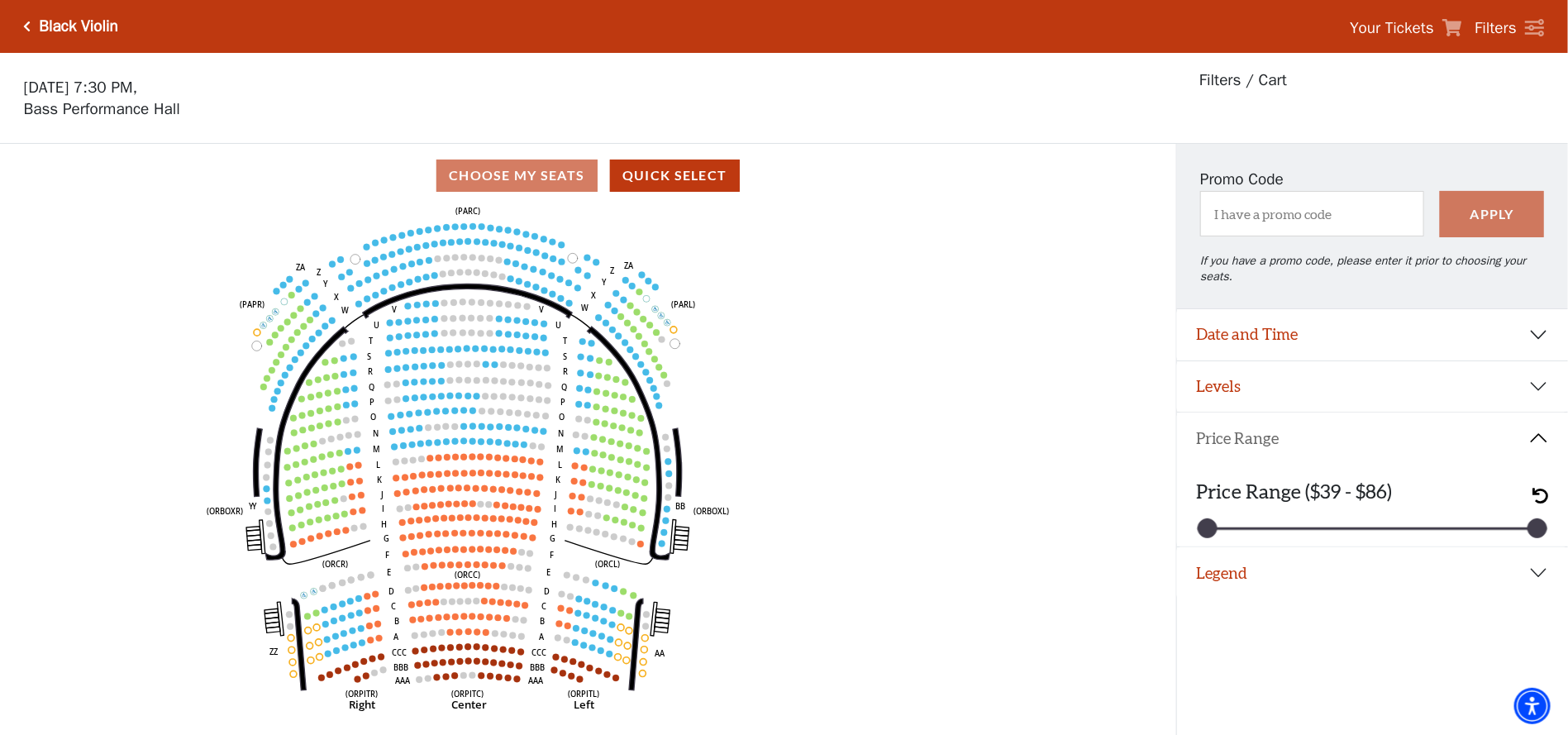 drag, startPoint x: 1042, startPoint y: 0, endPoint x: 913, endPoint y: 474, distance: 491.24 